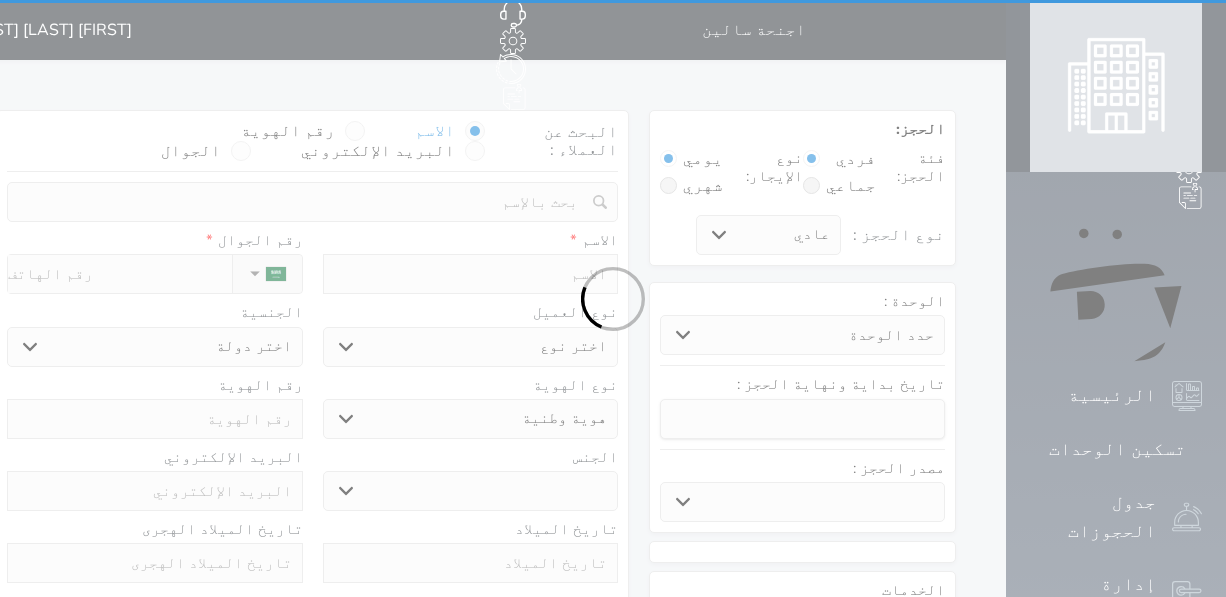 scroll, scrollTop: 0, scrollLeft: 0, axis: both 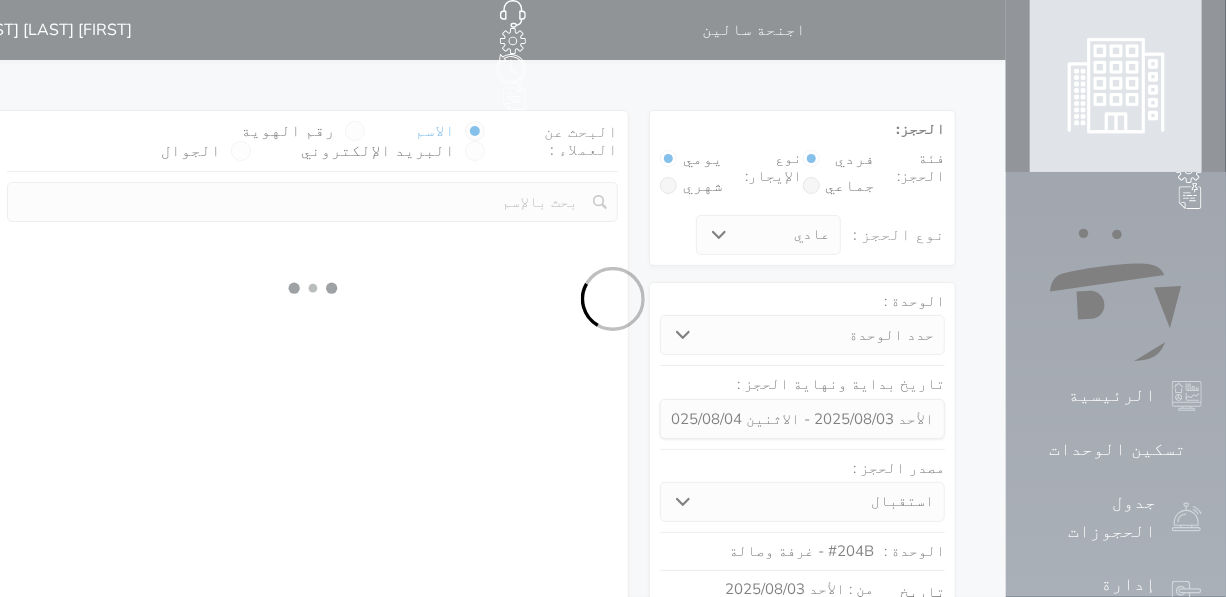 select 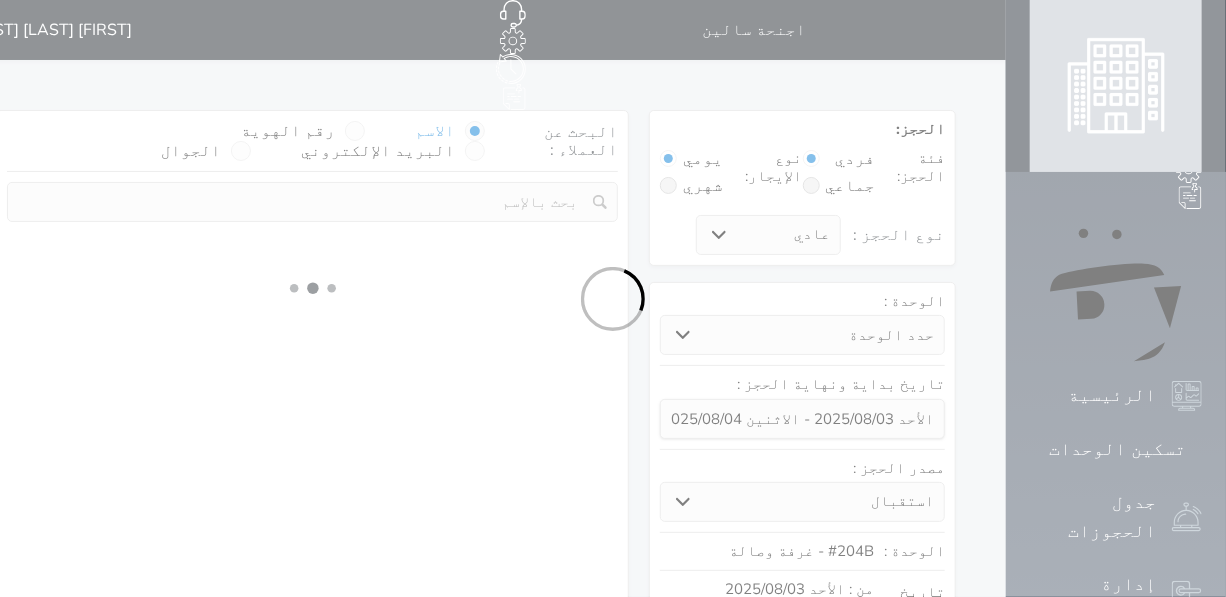 select on "1" 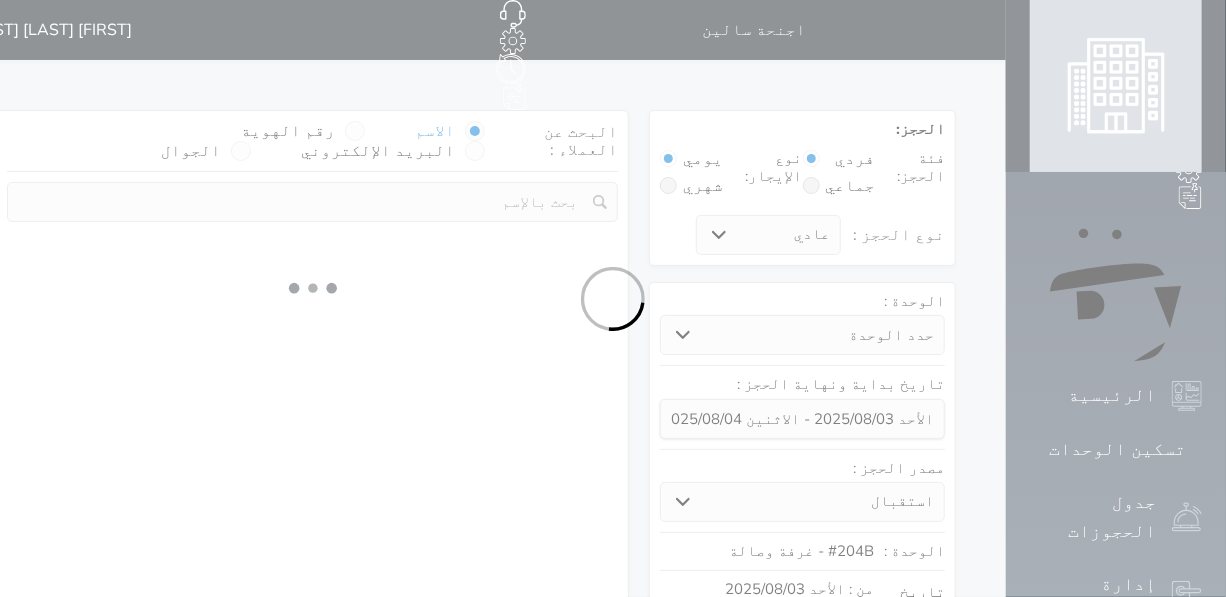 select on "113" 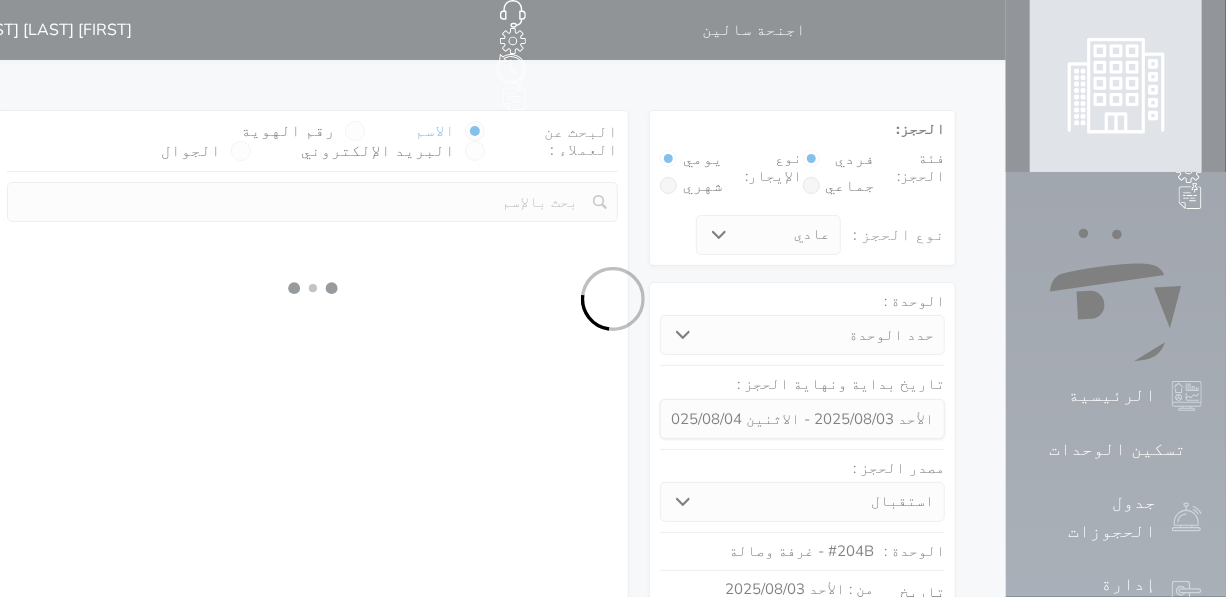 select on "1" 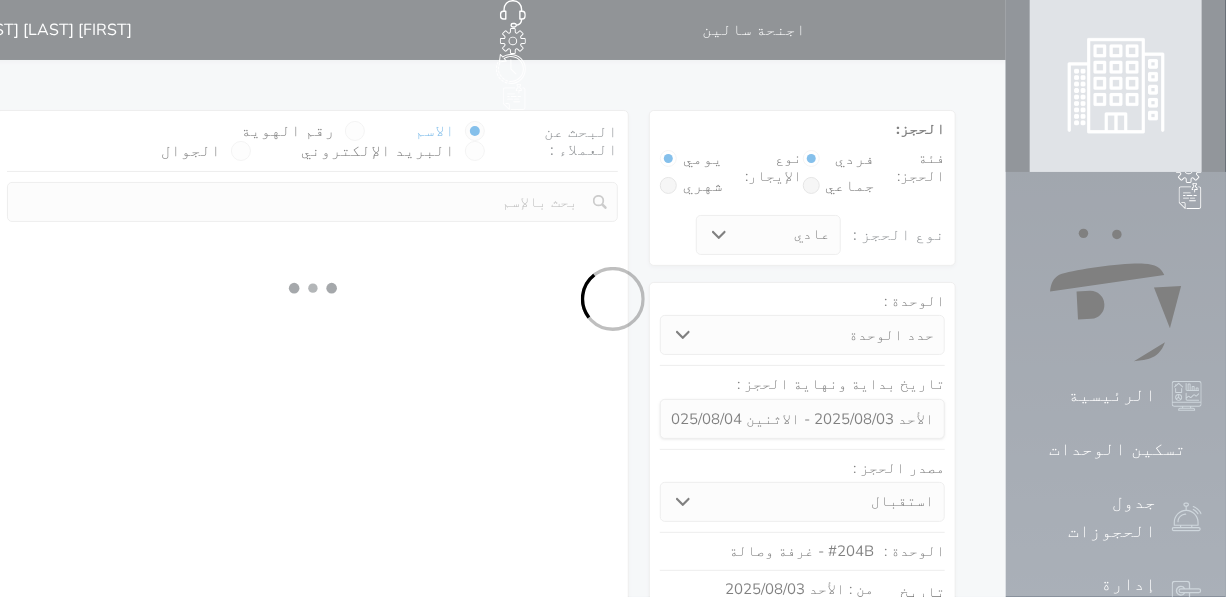 select 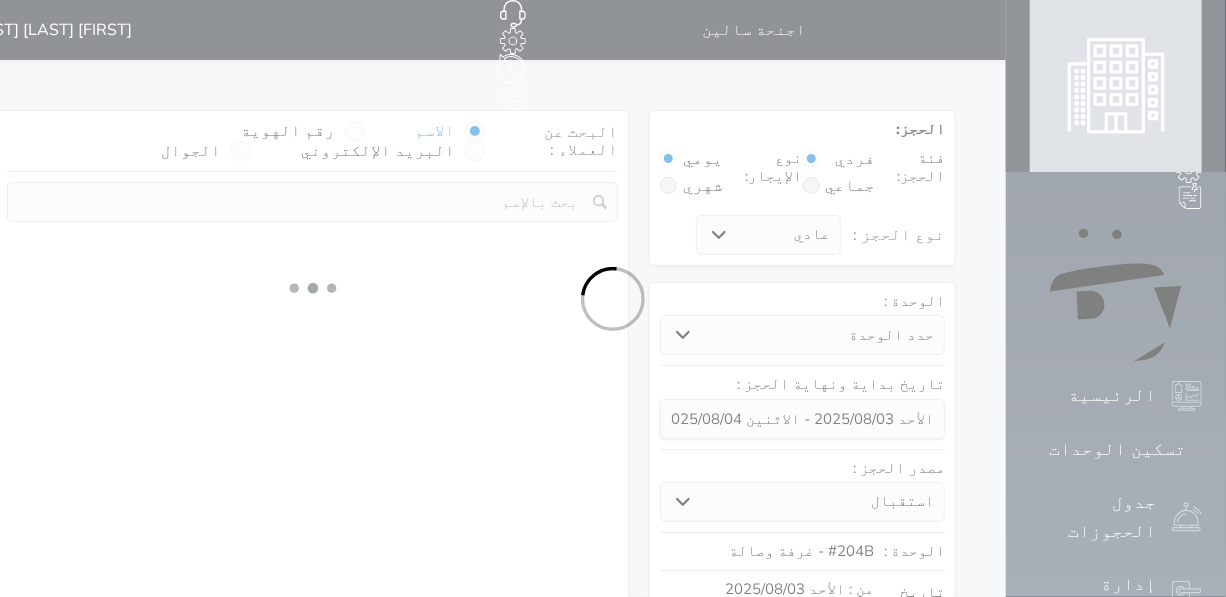 select on "7" 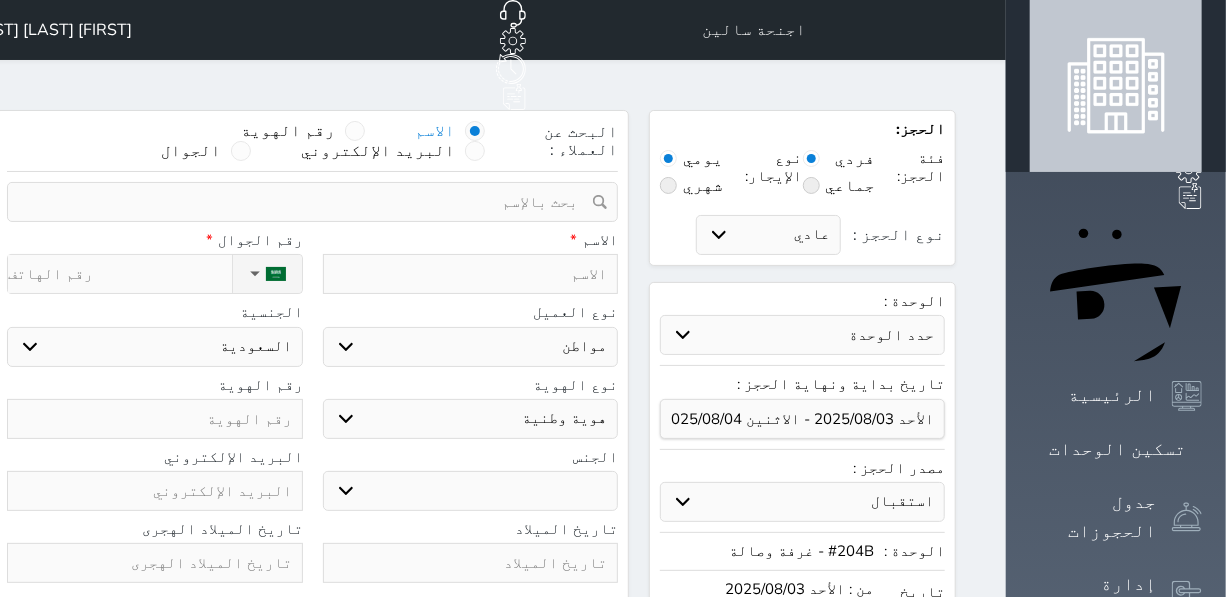 click on "رقم الهوية" at bounding box center (288, 131) 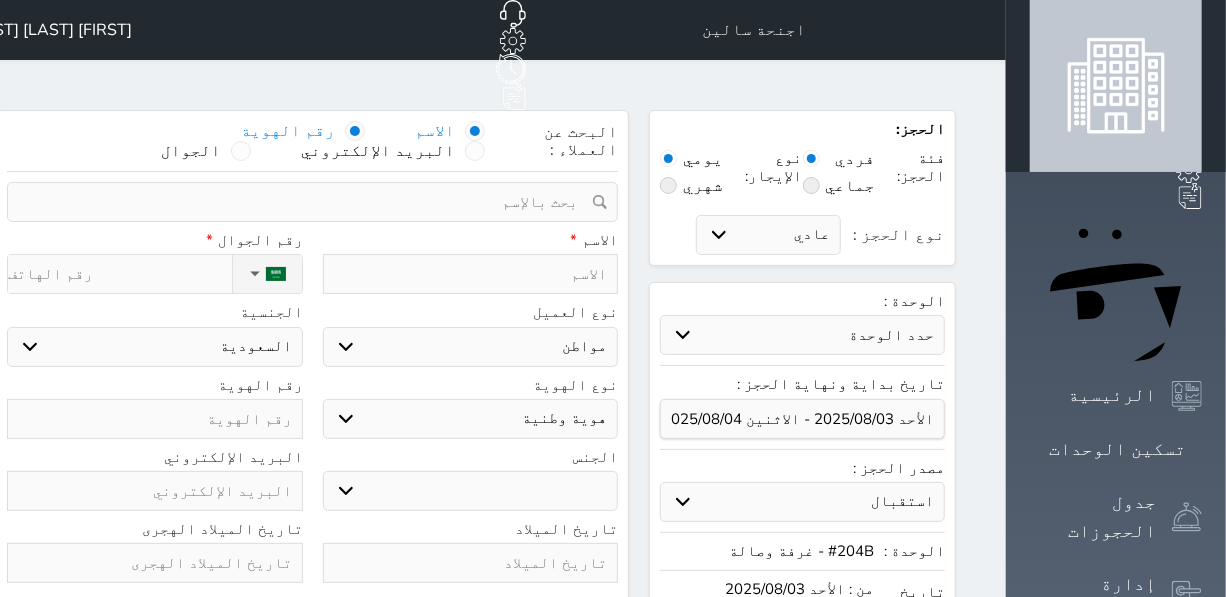 select 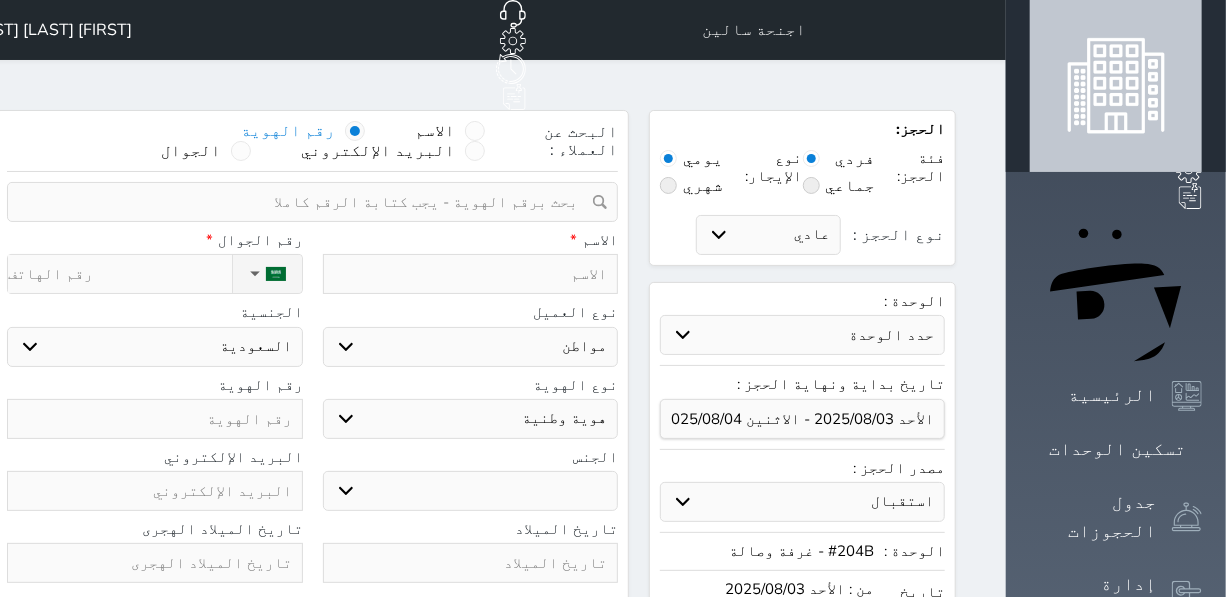 click at bounding box center [305, 202] 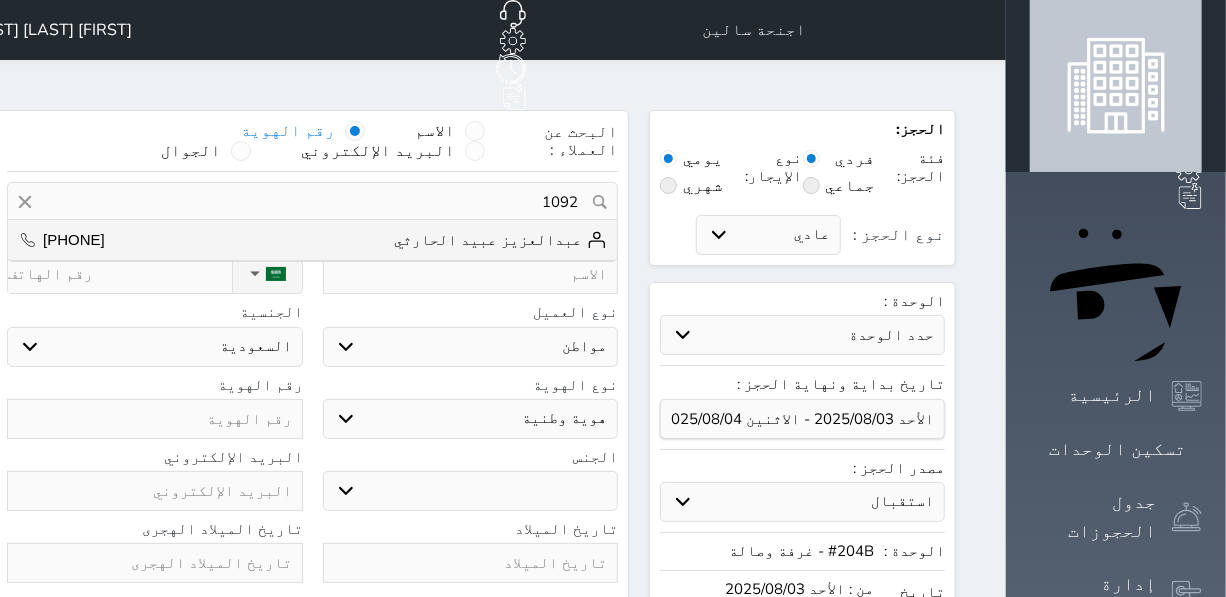 type on "10923" 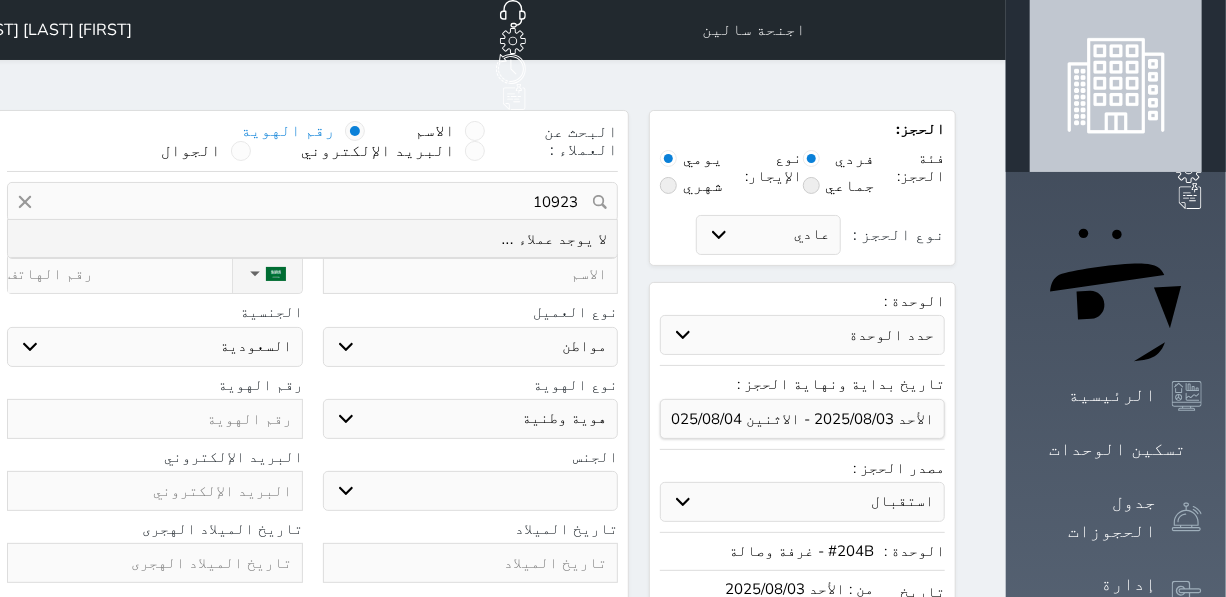 select 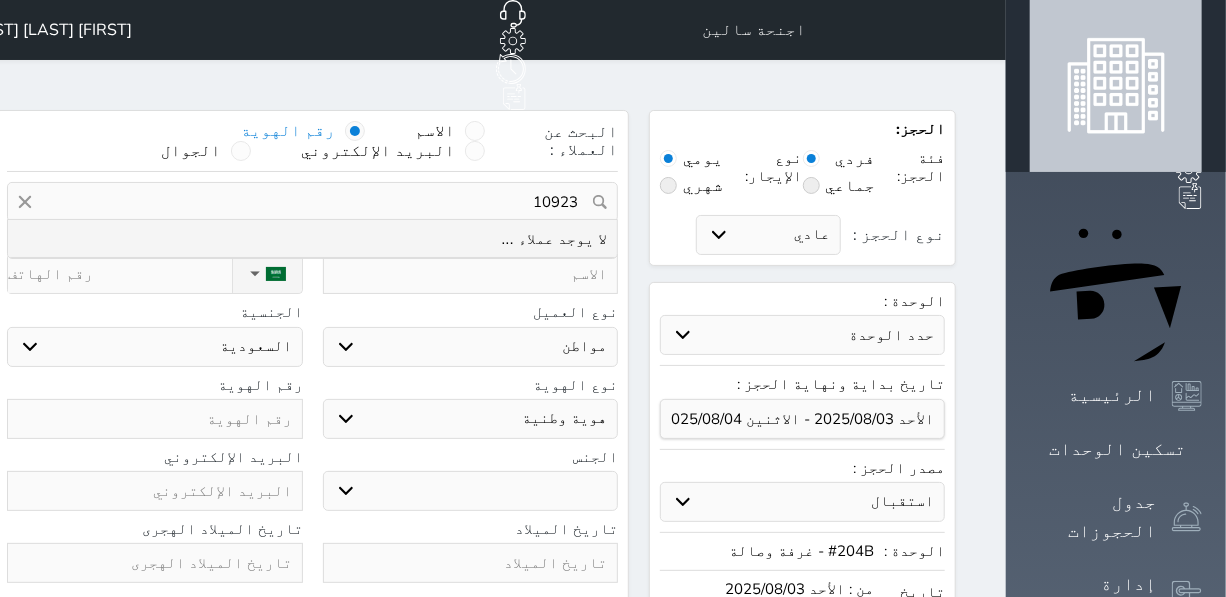 type on "109231" 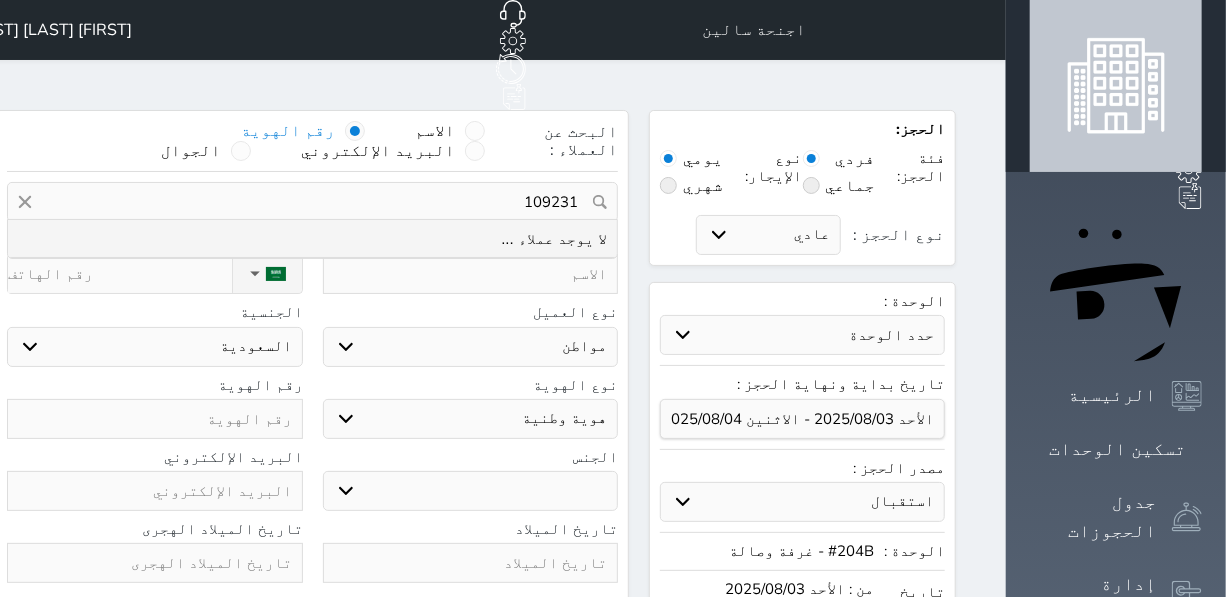 select 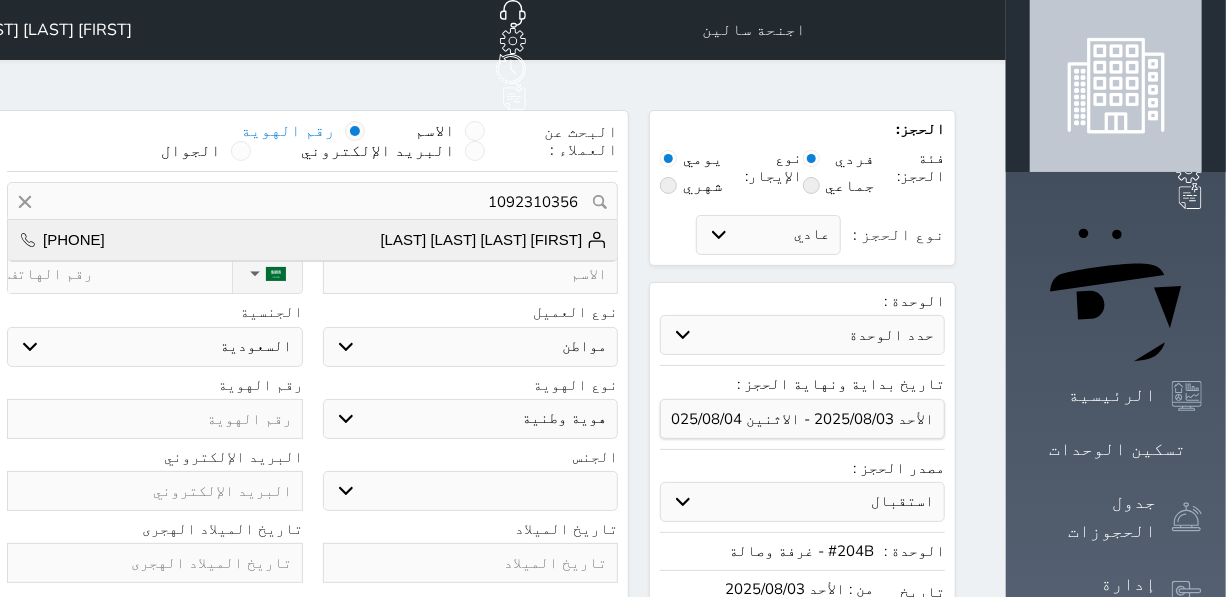 click on "[FIRST] [LAST] [LAST] [LAST]" at bounding box center (494, 240) 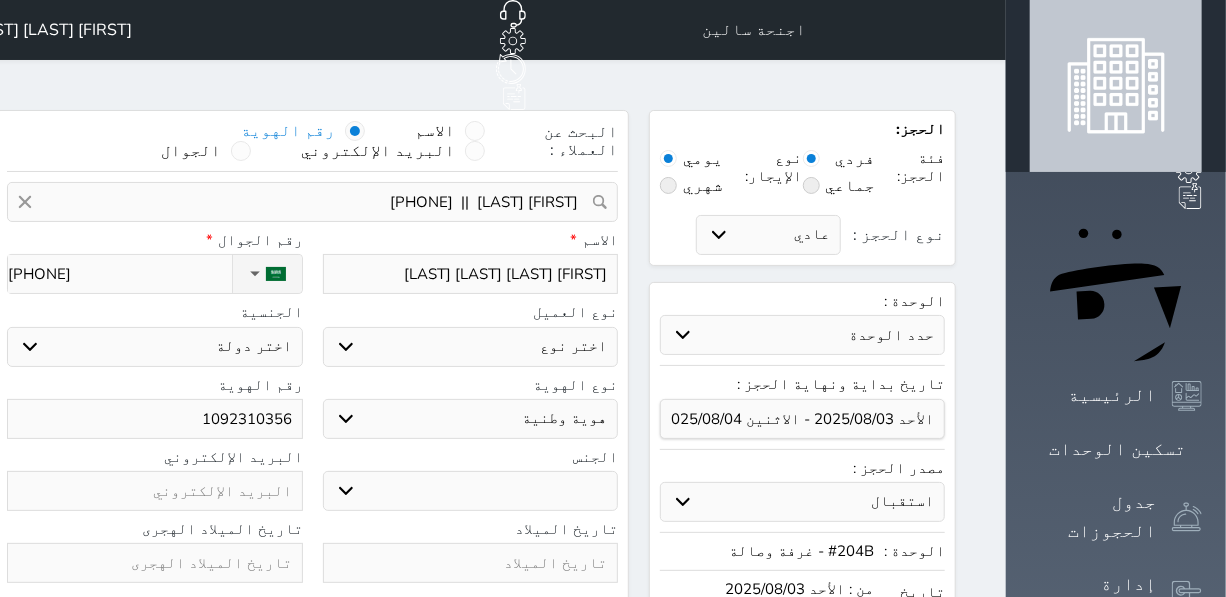 select 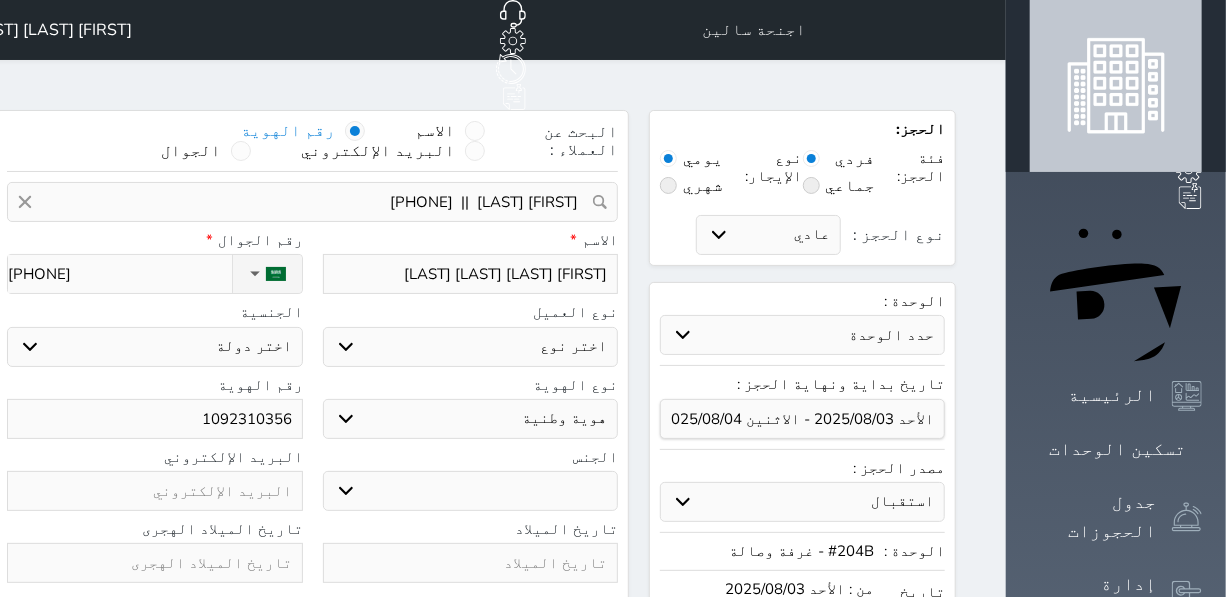select 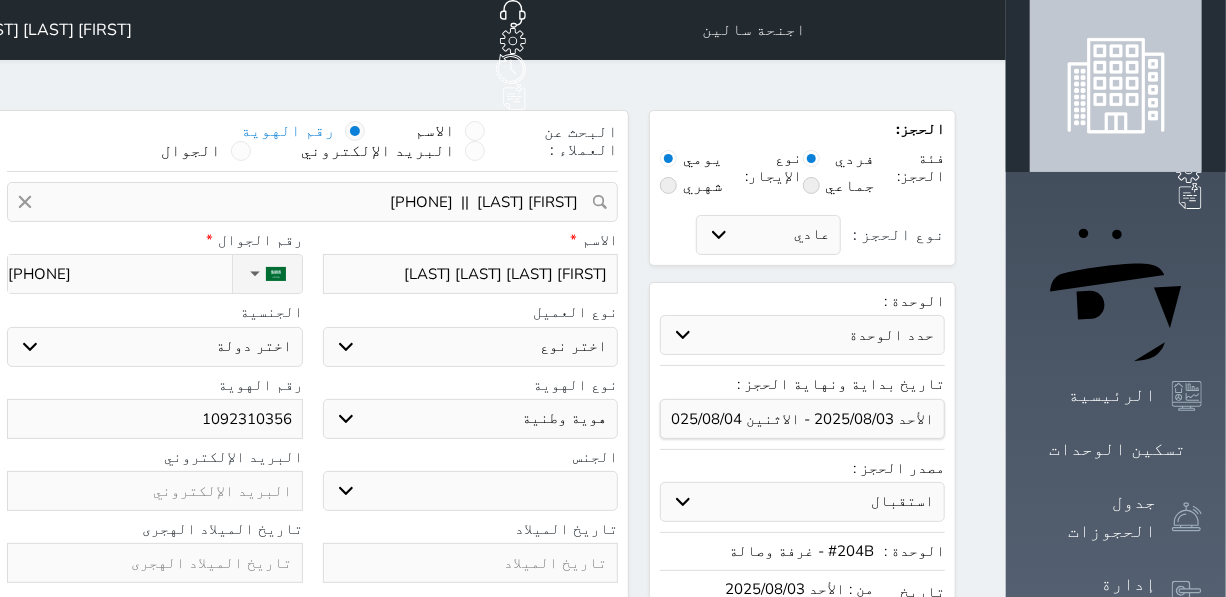 select 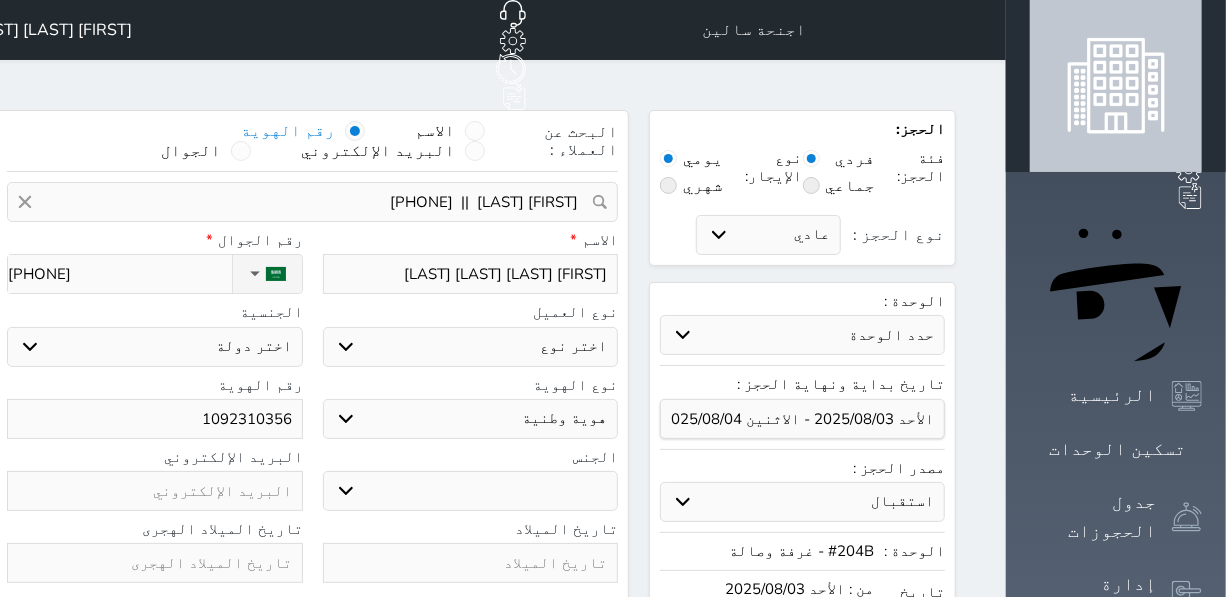 select 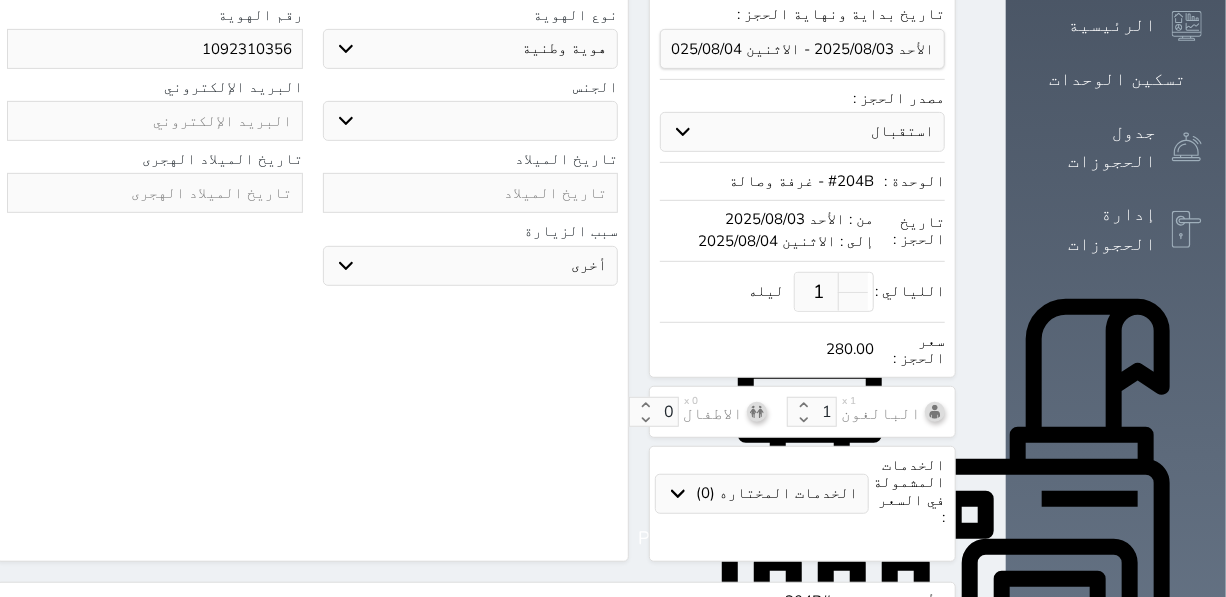 scroll, scrollTop: 545, scrollLeft: 0, axis: vertical 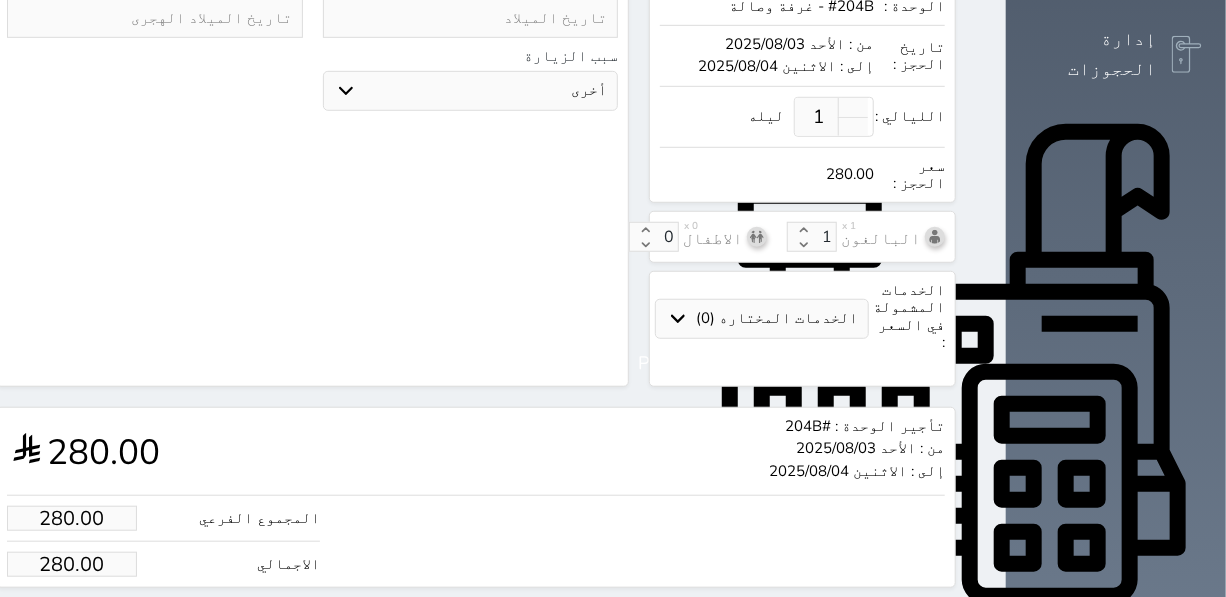 click on "280.00" at bounding box center [72, 564] 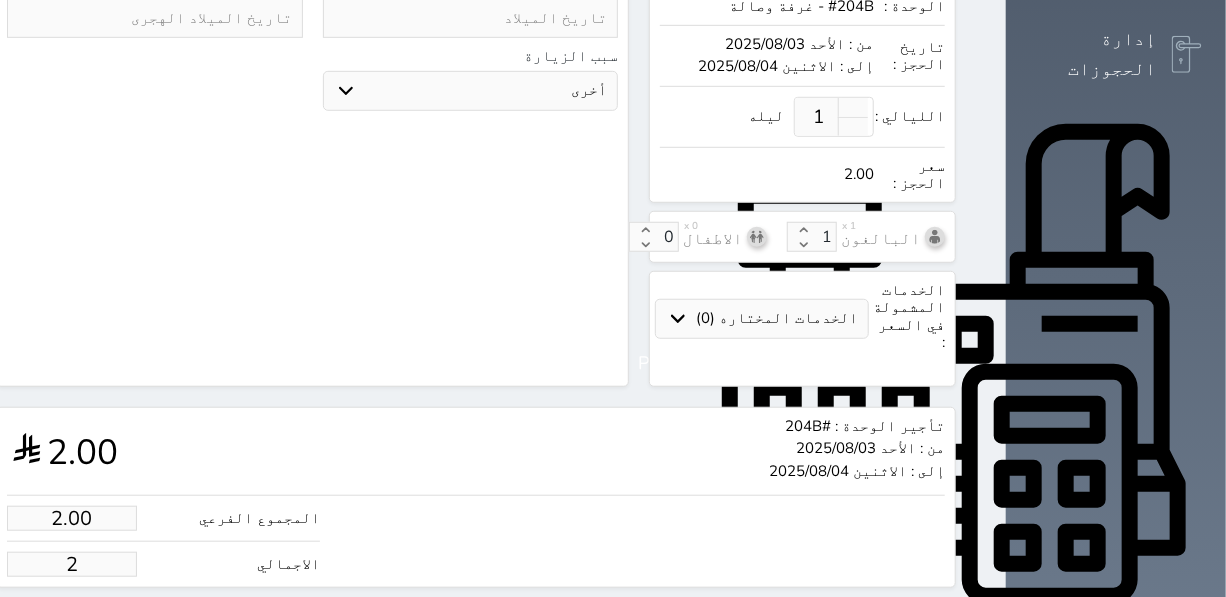 type on "20.00" 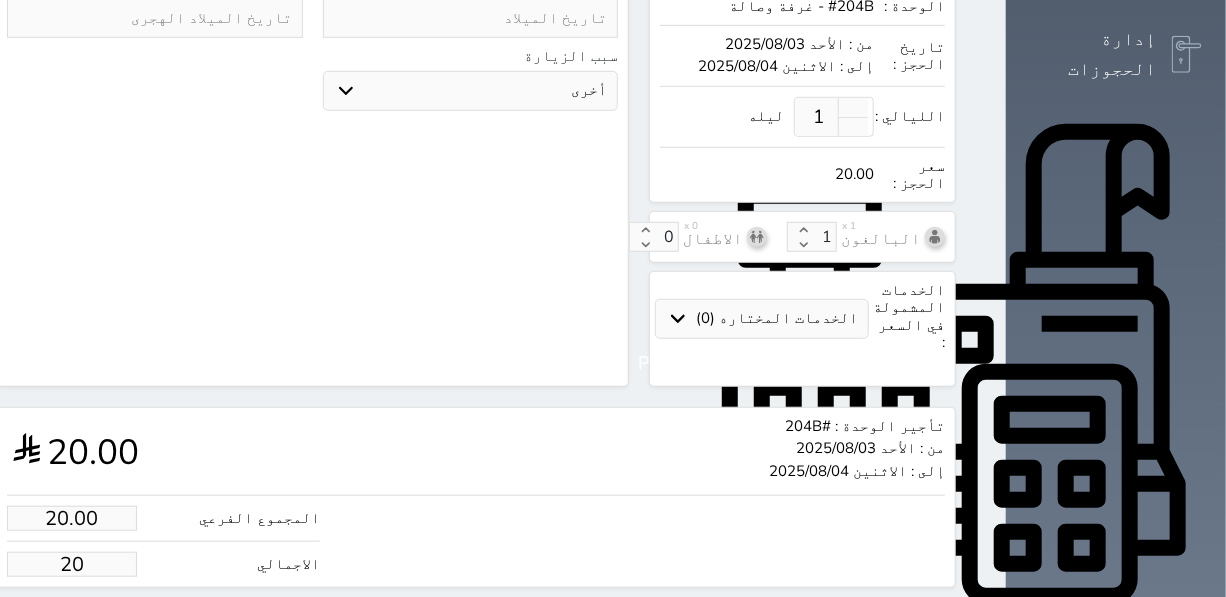 type on "200.00" 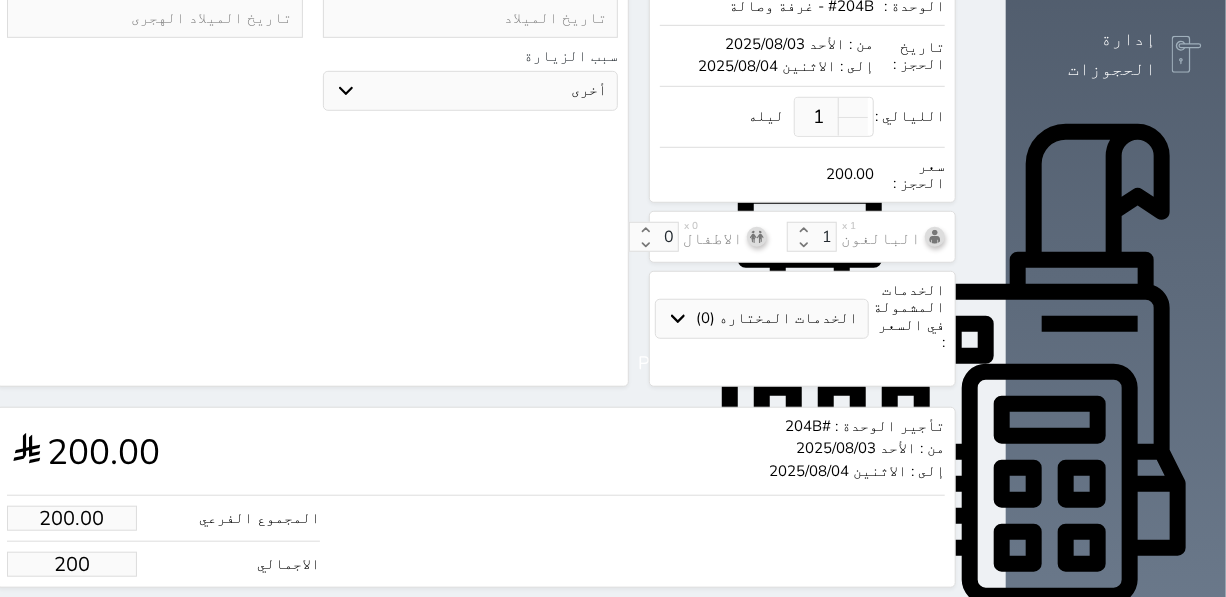 type on "200.00" 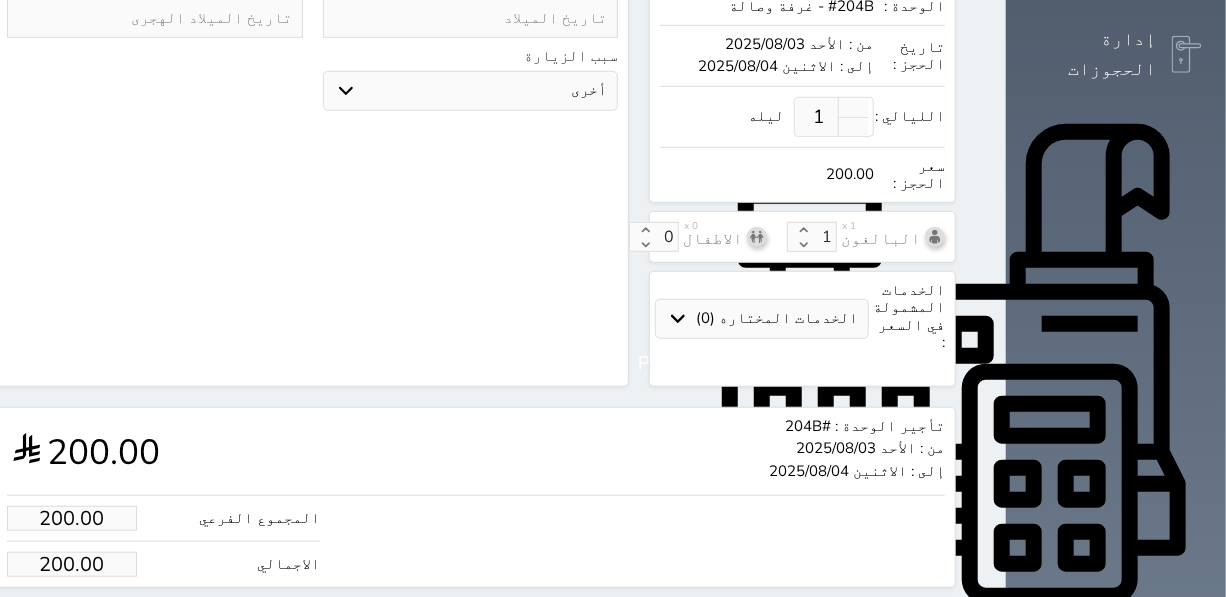 click on "حجز" at bounding box center [89, 625] 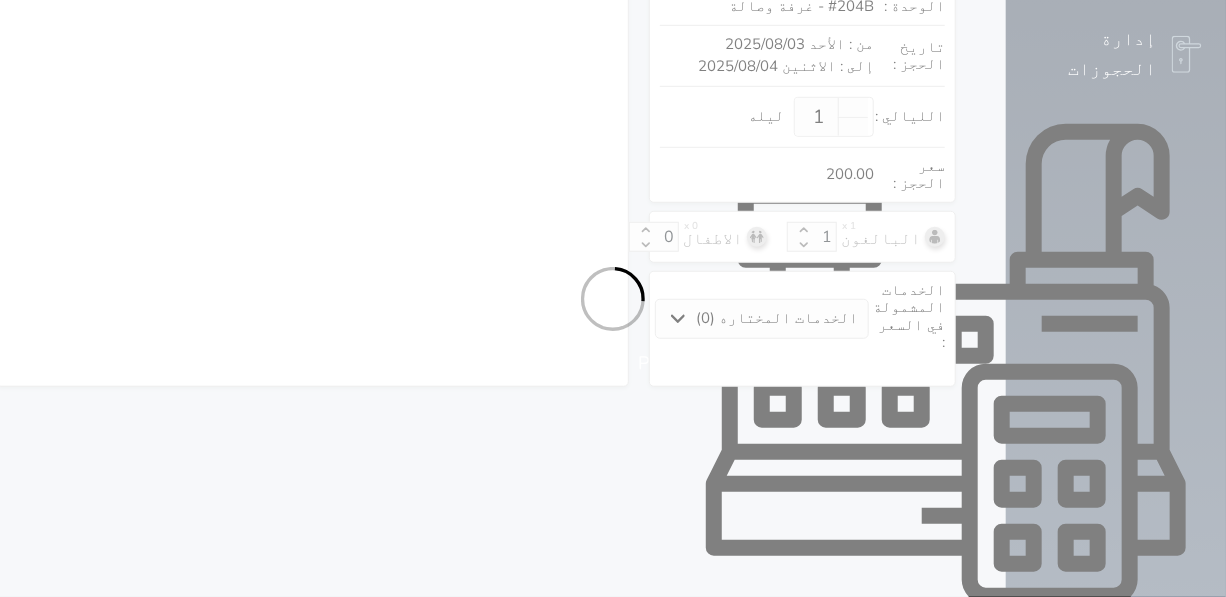 select on "1" 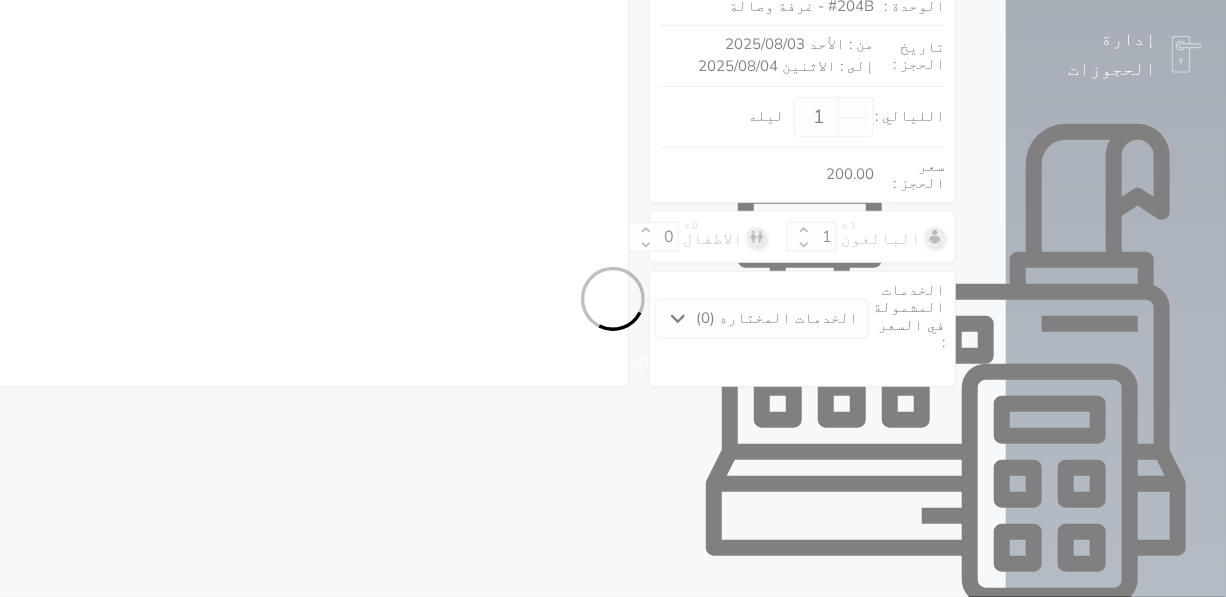 select 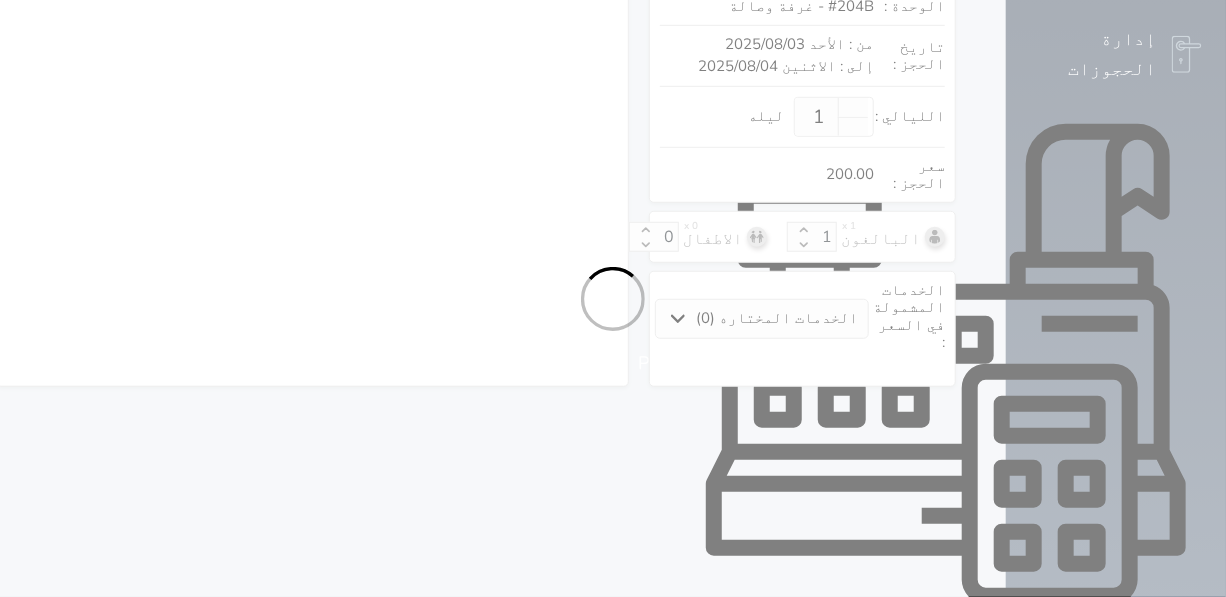 select on "7" 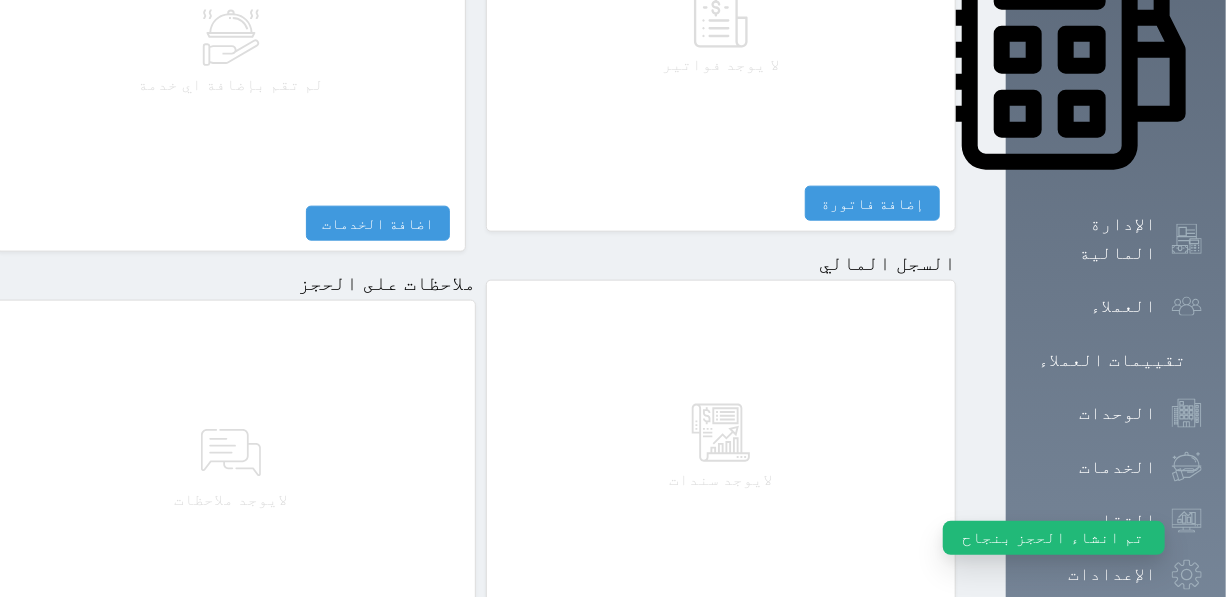 scroll, scrollTop: 1049, scrollLeft: 0, axis: vertical 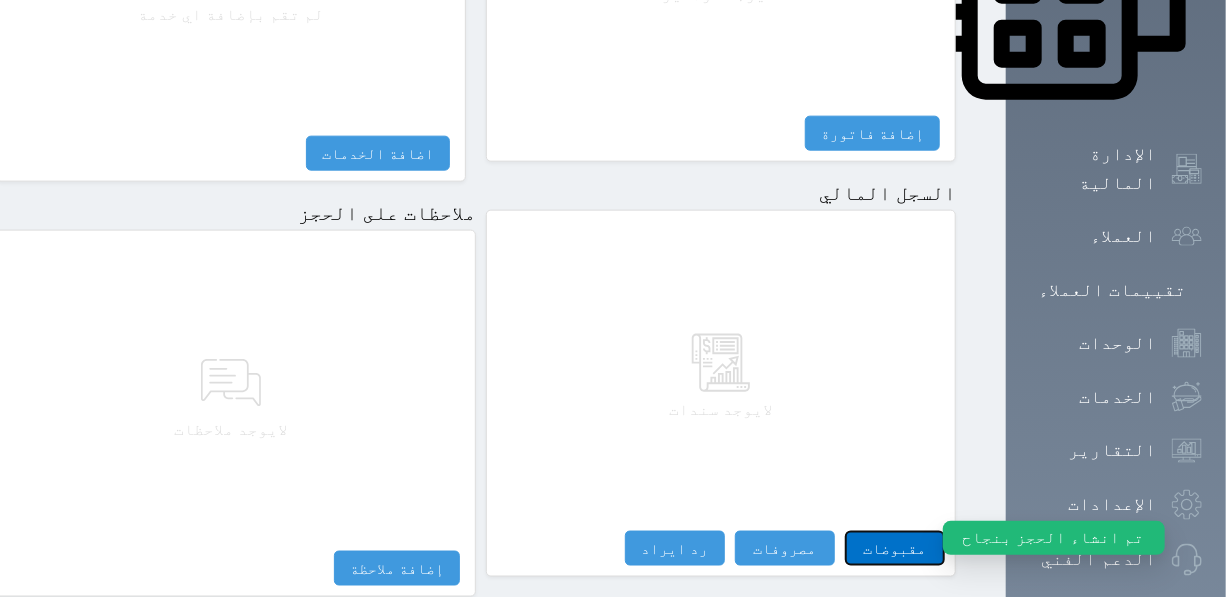 click on "مقبوضات" at bounding box center (895, 548) 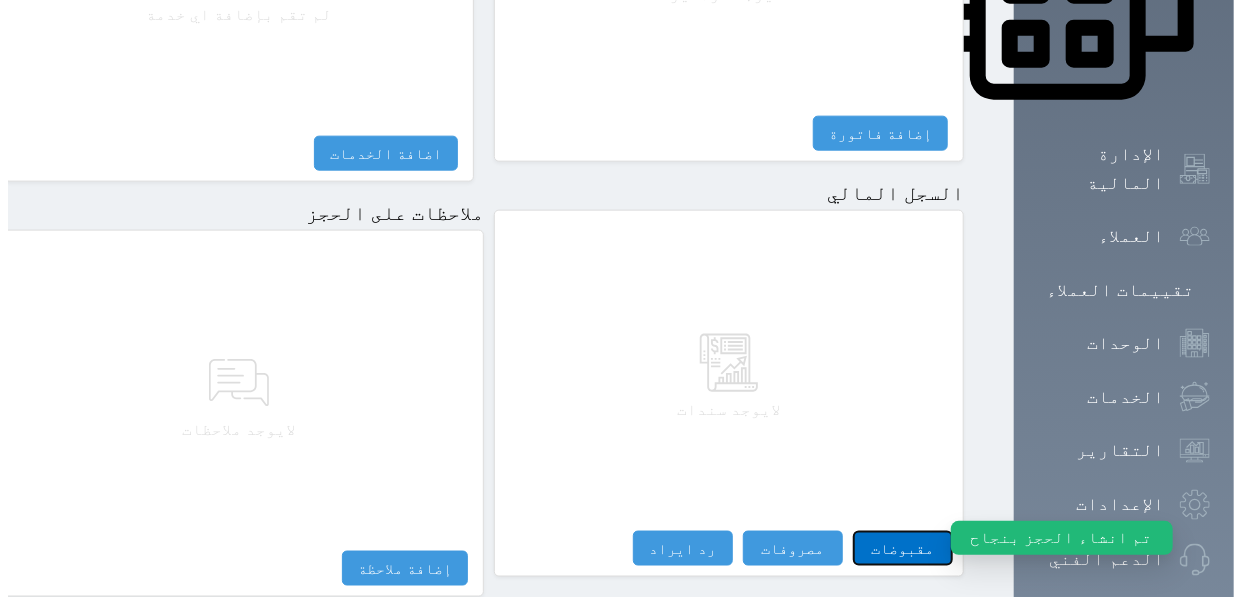 select 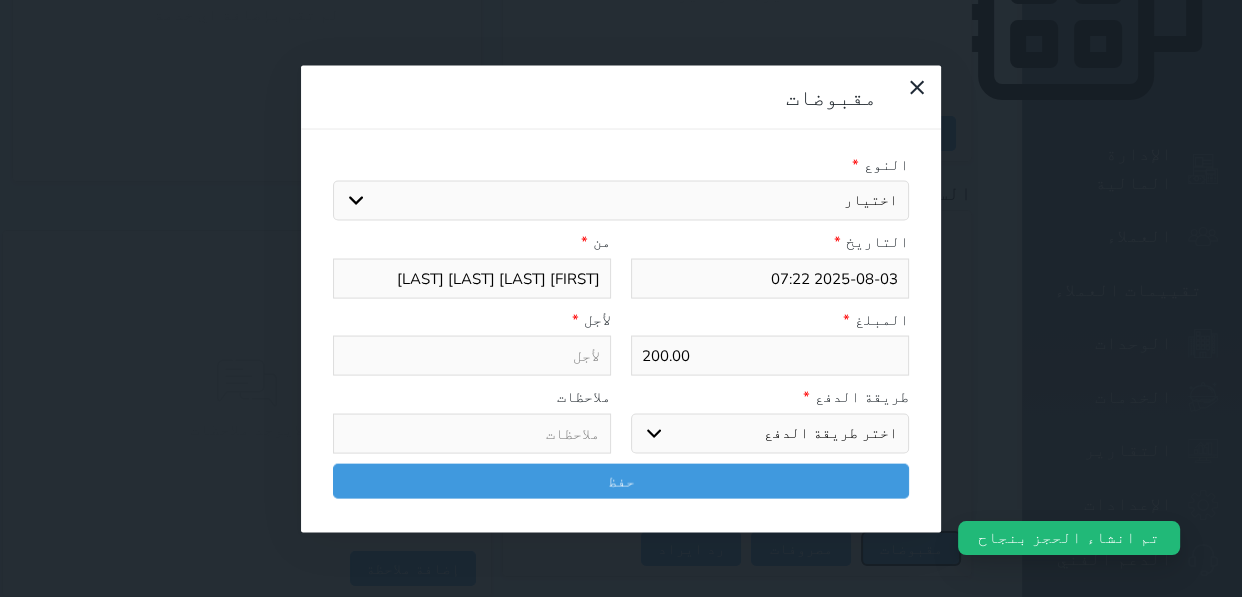 select 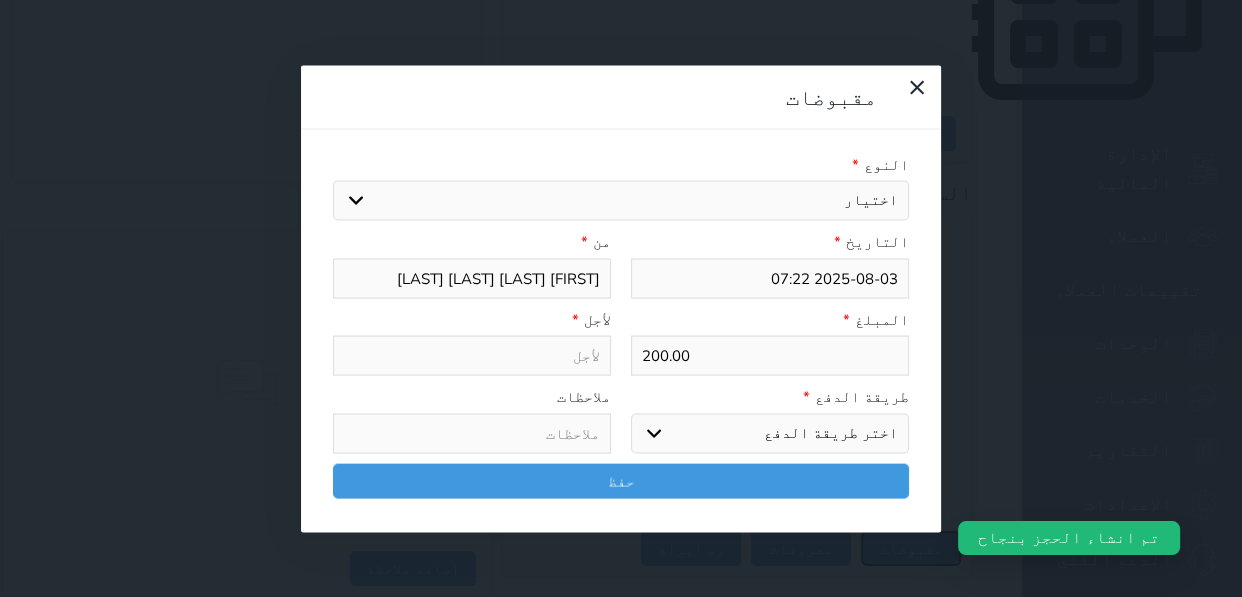 select 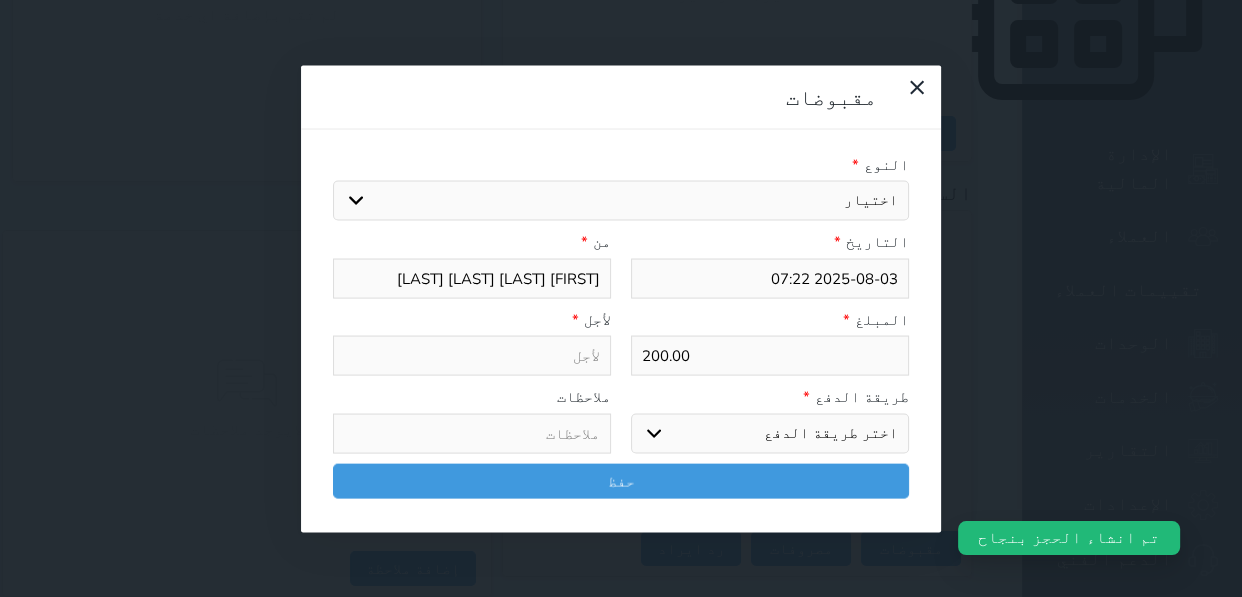 click on "اختيار   مقبوضات عامة قيمة إيجار فواتير تامين عربون لا ينطبق آخر مغسلة واي فاي - الإنترنت مواقف السيارات طعام الأغذية والمشروبات مشروبات المشروبات الباردة المشروبات الساخنة الإفطار غداء عشاء مخبز و كعك حمام سباحة الصالة الرياضية سبا و خدمات الجمال اختيار وإسقاط (خدمات النقل) ميني بار كابل - تلفزيون سرير إضافي تصفيف الشعر التسوق خدمات الجولات السياحية المنظمة خدمات الدليل السياحي" at bounding box center [621, 201] 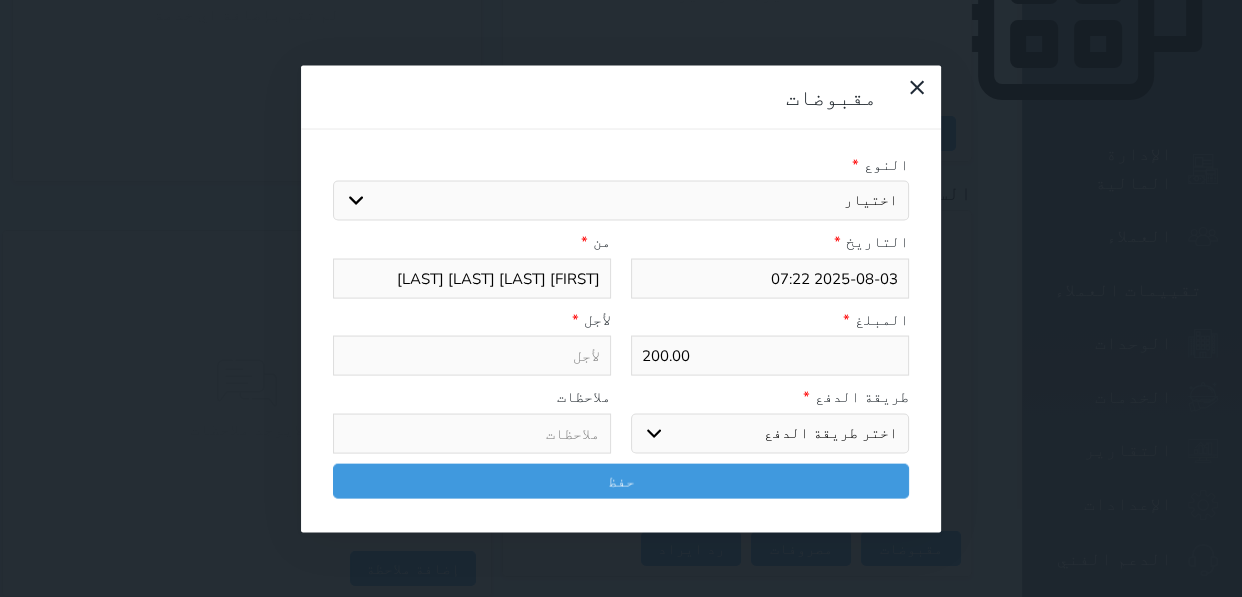 select on "150976" 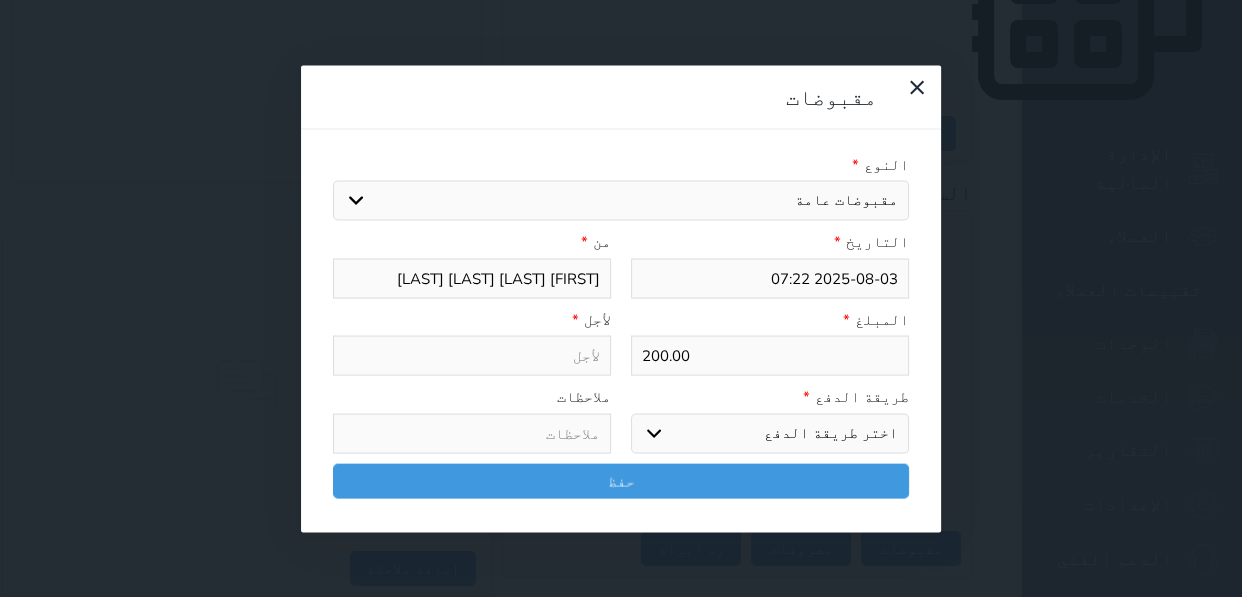 click on "اختيار   مقبوضات عامة قيمة إيجار فواتير تامين عربون لا ينطبق آخر مغسلة واي فاي - الإنترنت مواقف السيارات طعام الأغذية والمشروبات مشروبات المشروبات الباردة المشروبات الساخنة الإفطار غداء عشاء مخبز و كعك حمام سباحة الصالة الرياضية سبا و خدمات الجمال اختيار وإسقاط (خدمات النقل) ميني بار كابل - تلفزيون سرير إضافي تصفيف الشعر التسوق خدمات الجولات السياحية المنظمة خدمات الدليل السياحي" at bounding box center [621, 201] 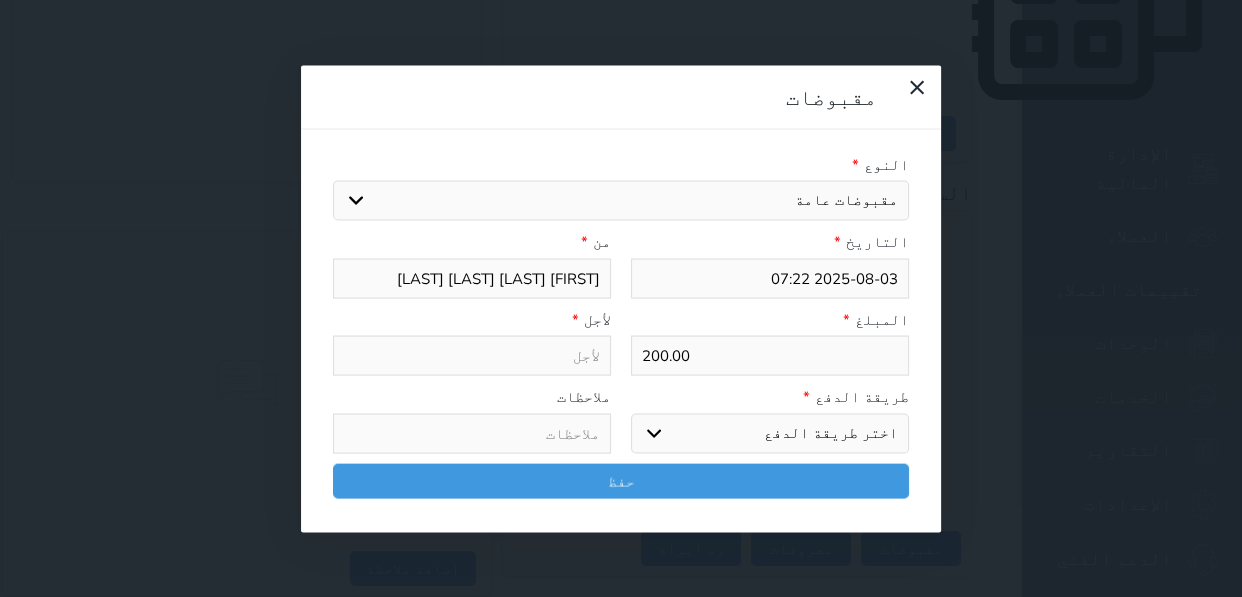type on "مقبوضات عامة - الوحدة - 204B" 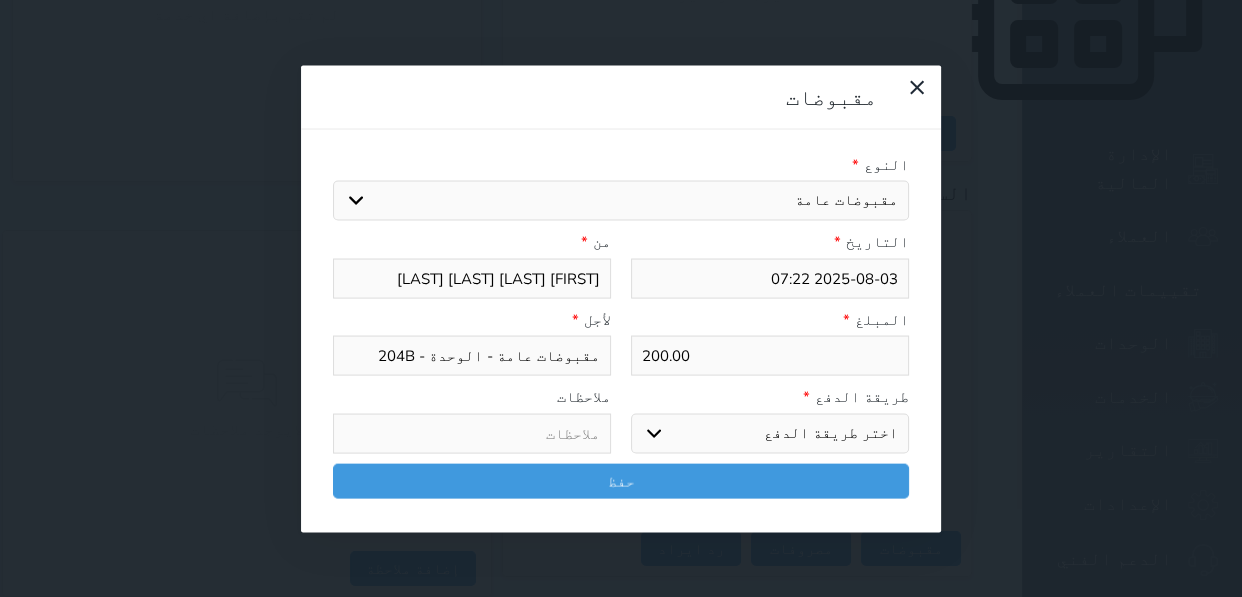 click on "اختر طريقة الدفع   دفع نقدى   تحويل بنكى   مدى   بطاقة ائتمان   آجل" at bounding box center (770, 433) 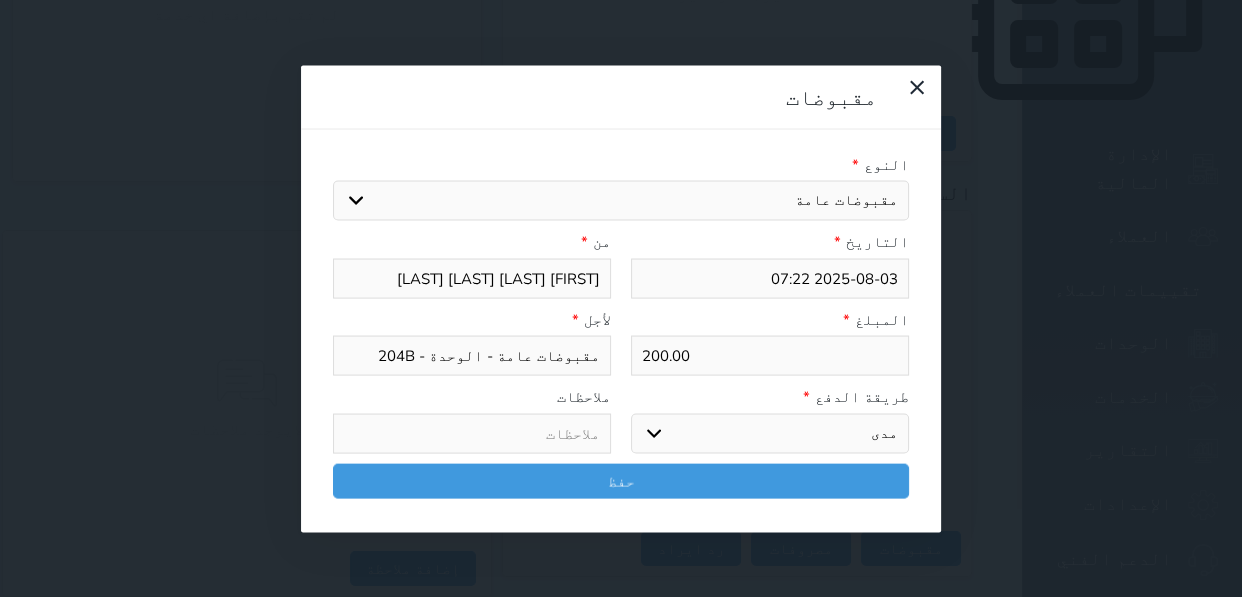 click on "اختر طريقة الدفع   دفع نقدى   تحويل بنكى   مدى   بطاقة ائتمان   آجل" at bounding box center (770, 433) 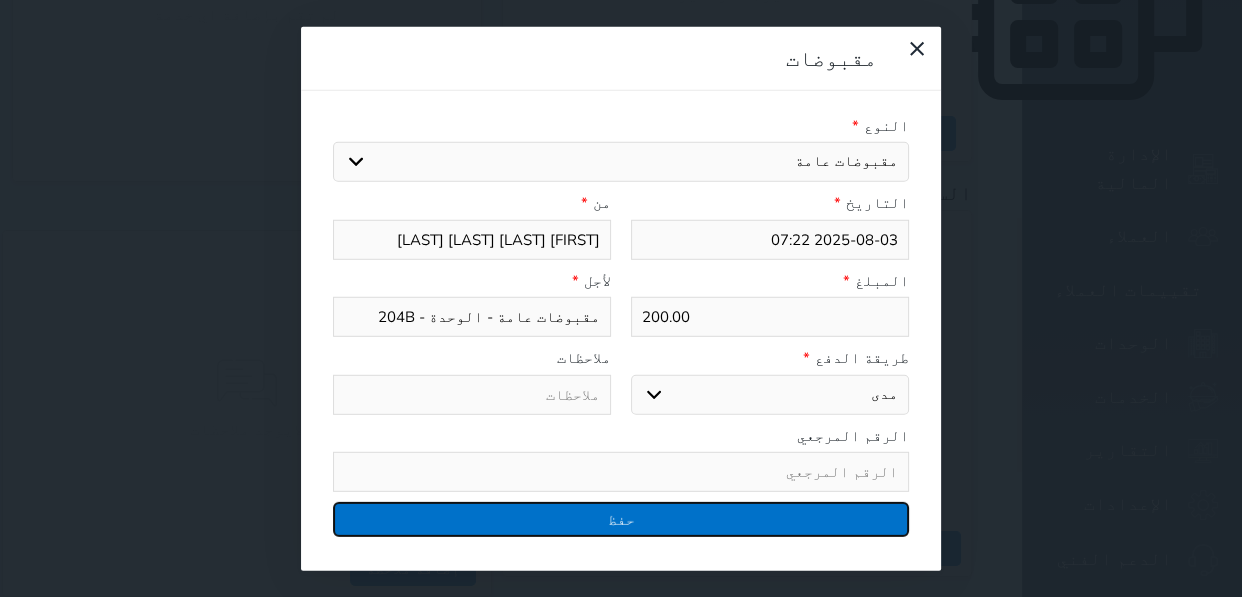 click on "حفظ" at bounding box center [621, 519] 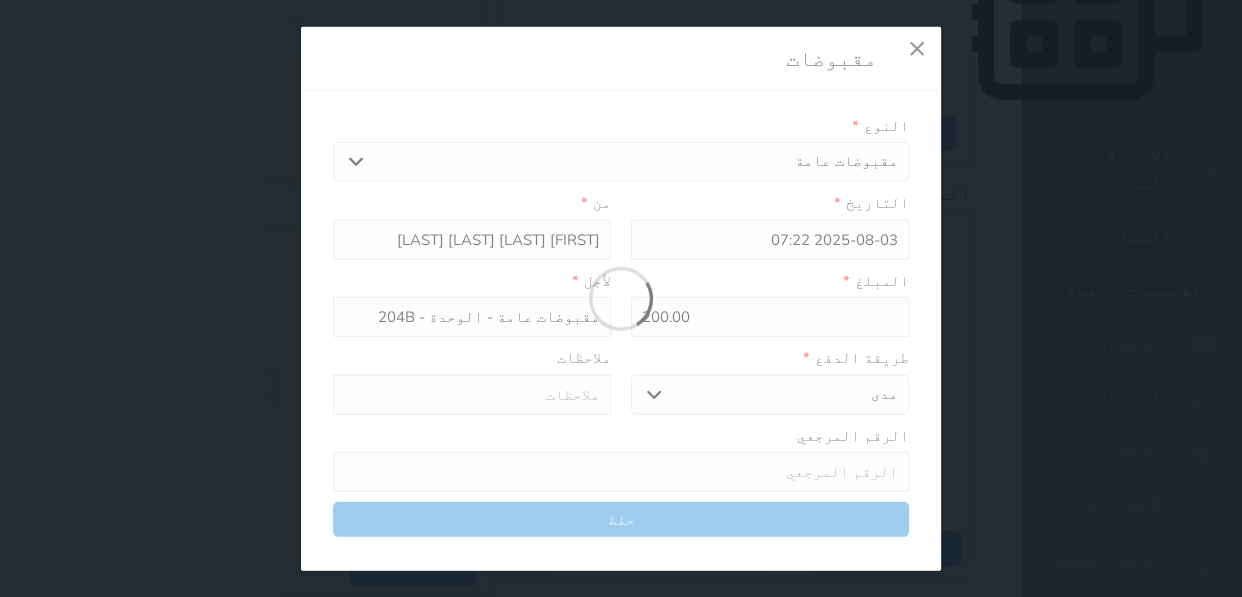 select 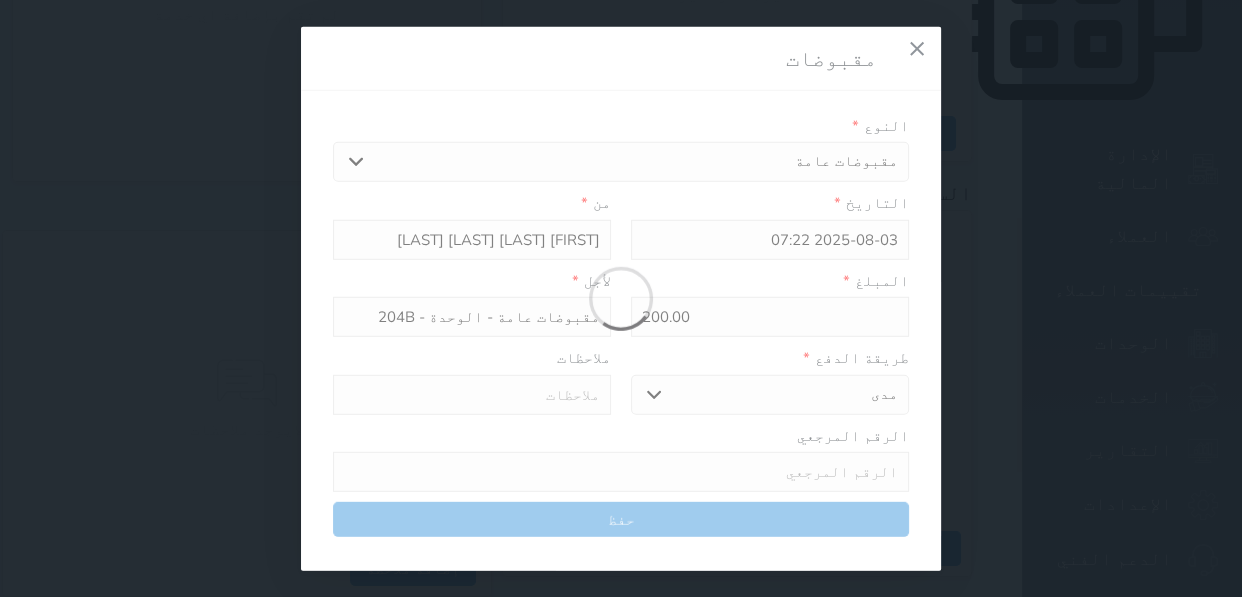 type 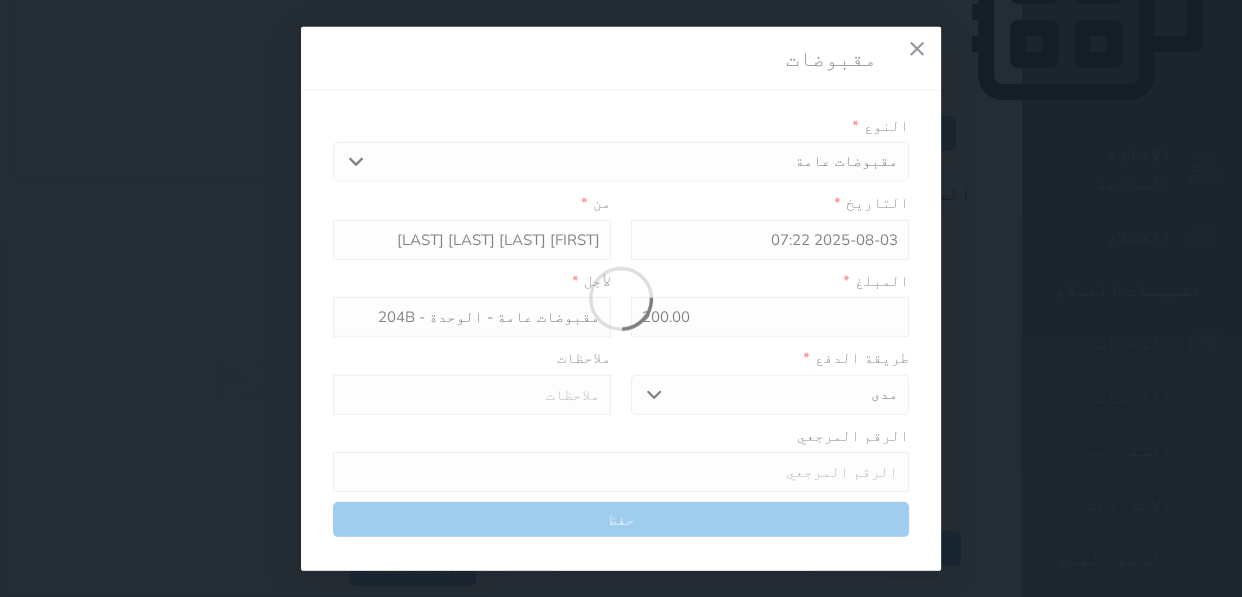 type on "0" 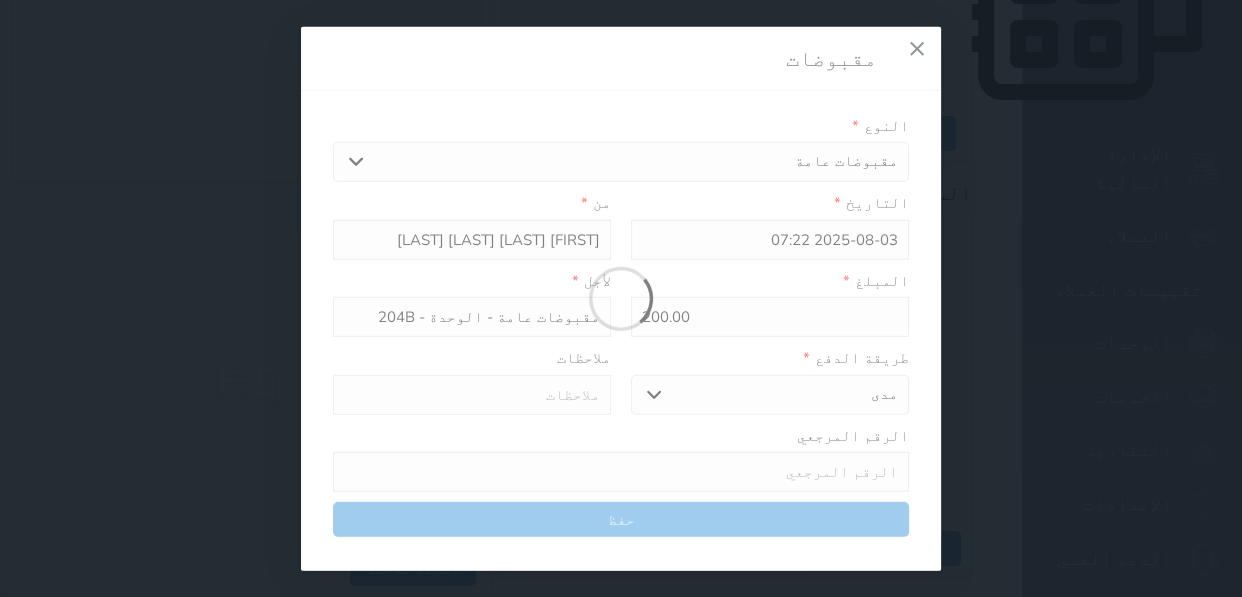 select 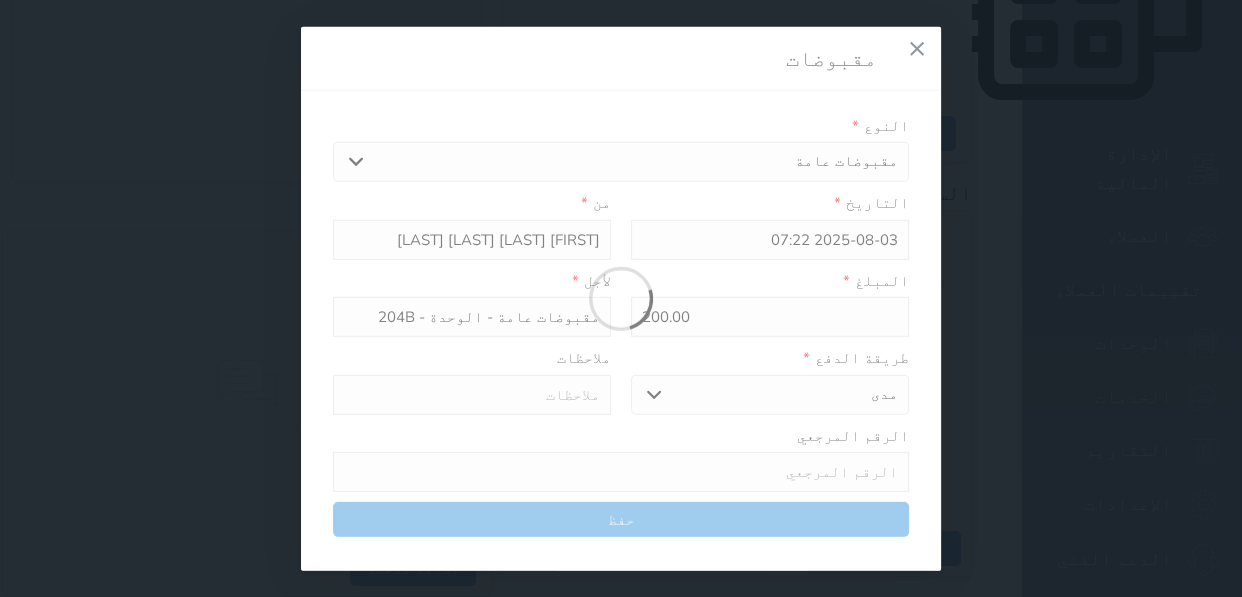 type on "0" 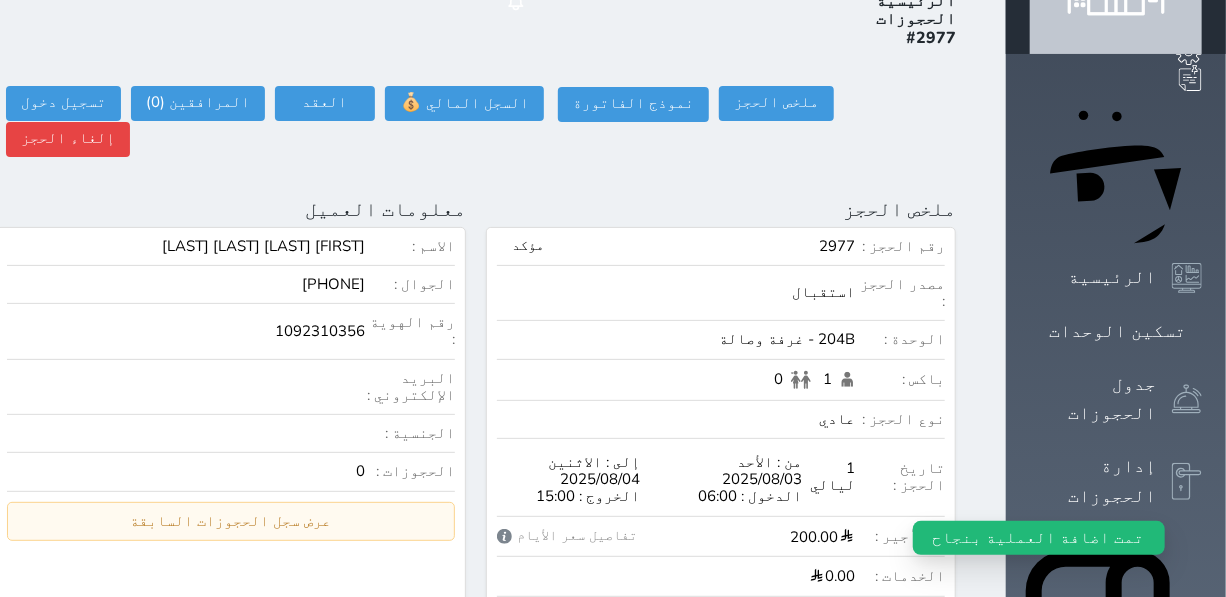 scroll, scrollTop: 0, scrollLeft: 0, axis: both 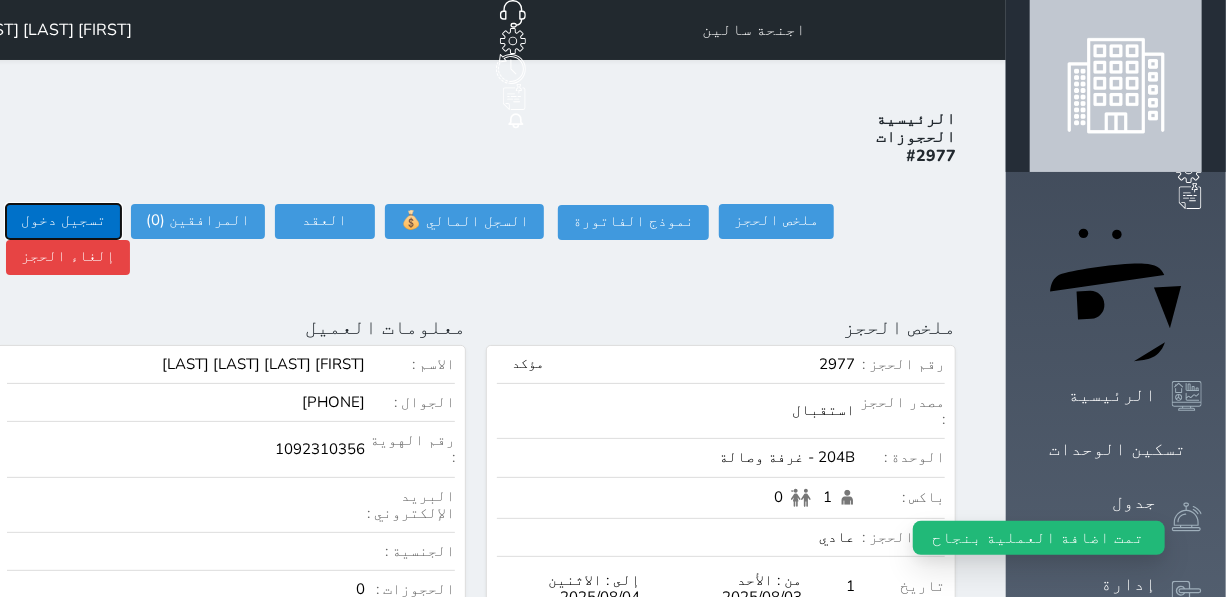 click on "تسجيل دخول" at bounding box center (63, 221) 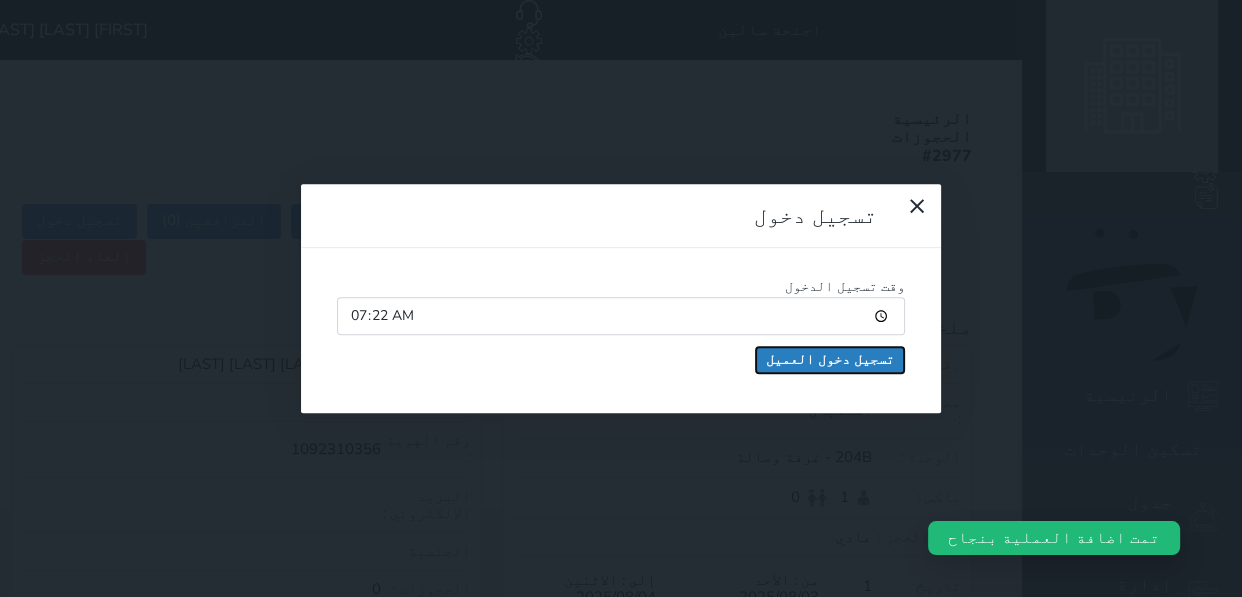 click on "تسجيل دخول العميل" at bounding box center [830, 360] 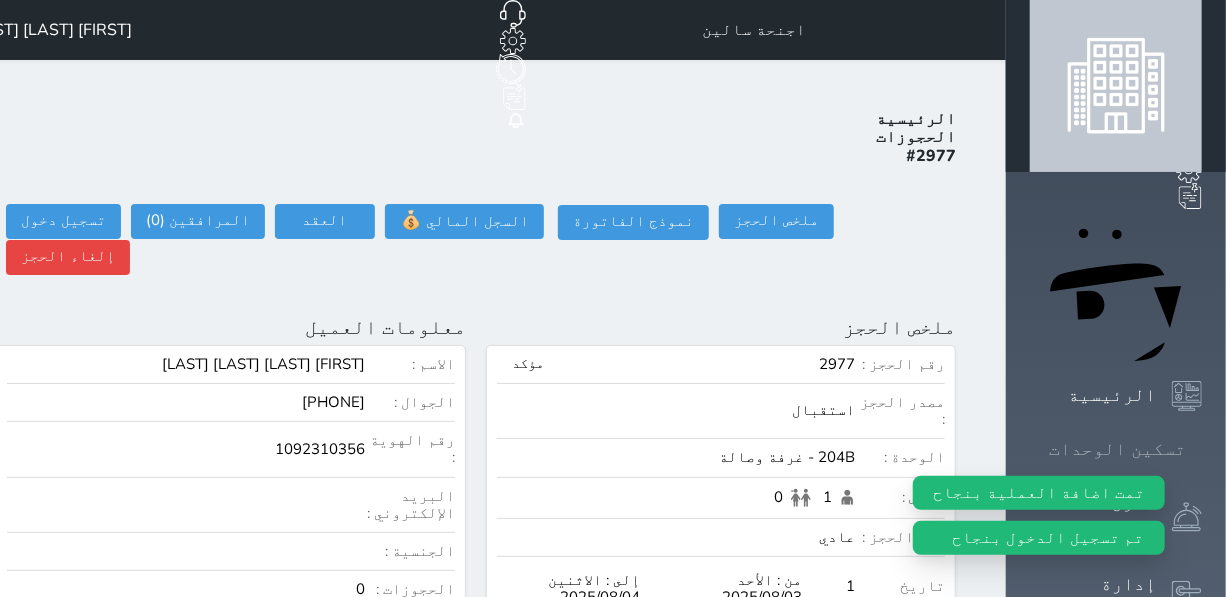 click 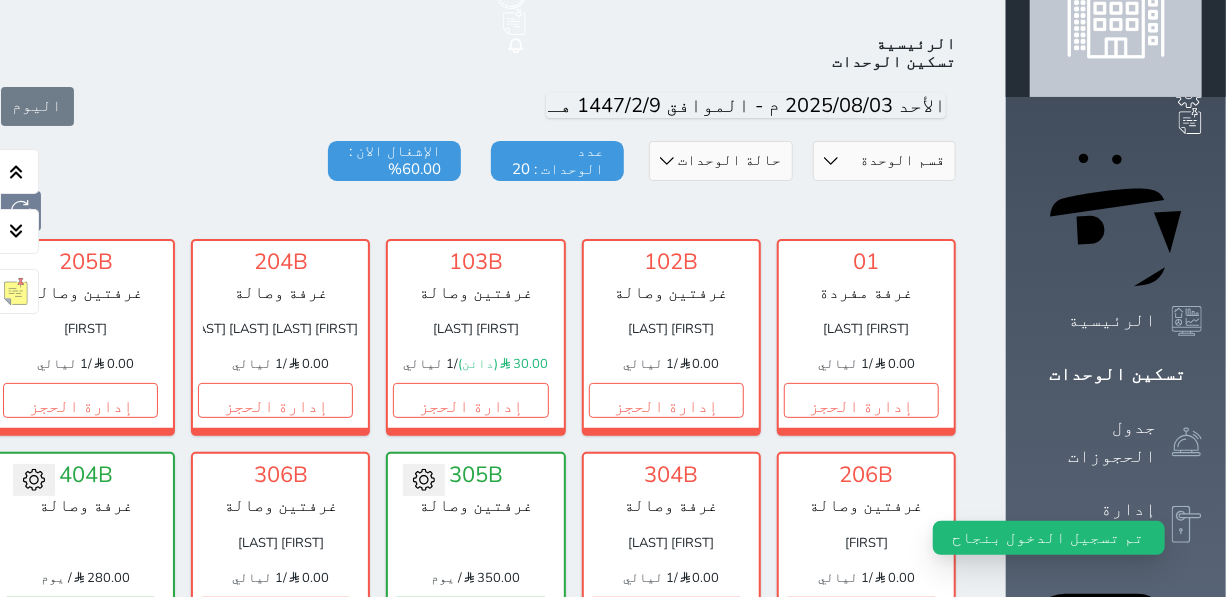 scroll, scrollTop: 77, scrollLeft: 0, axis: vertical 